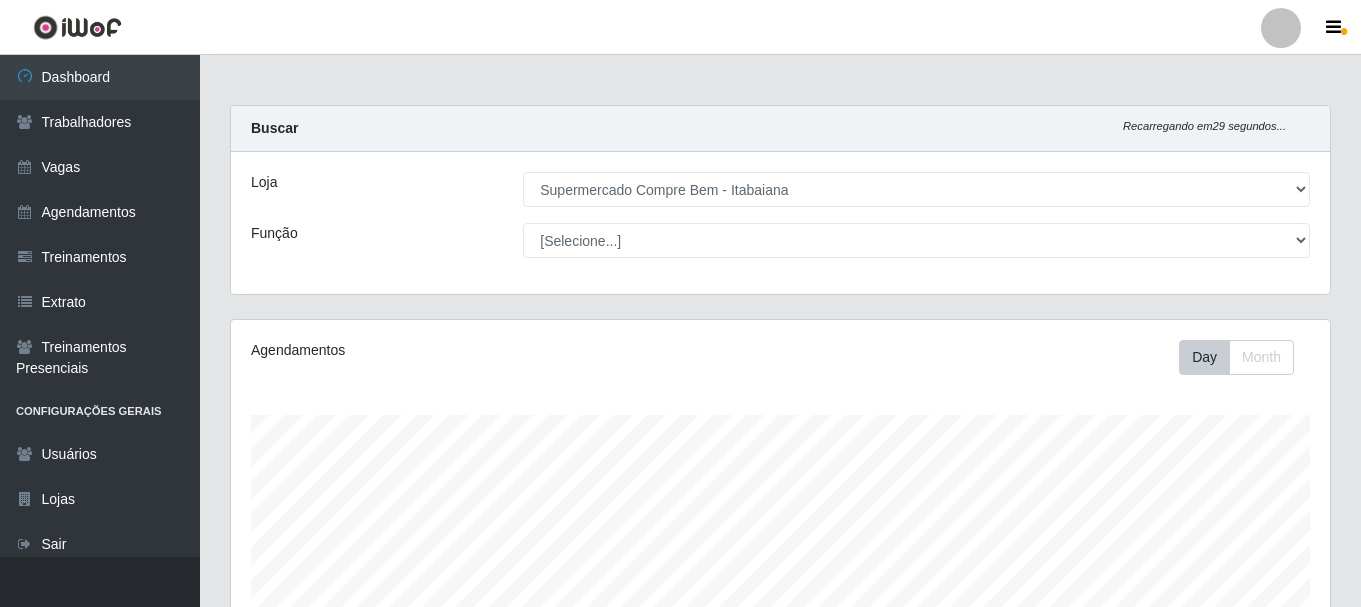 select on "264" 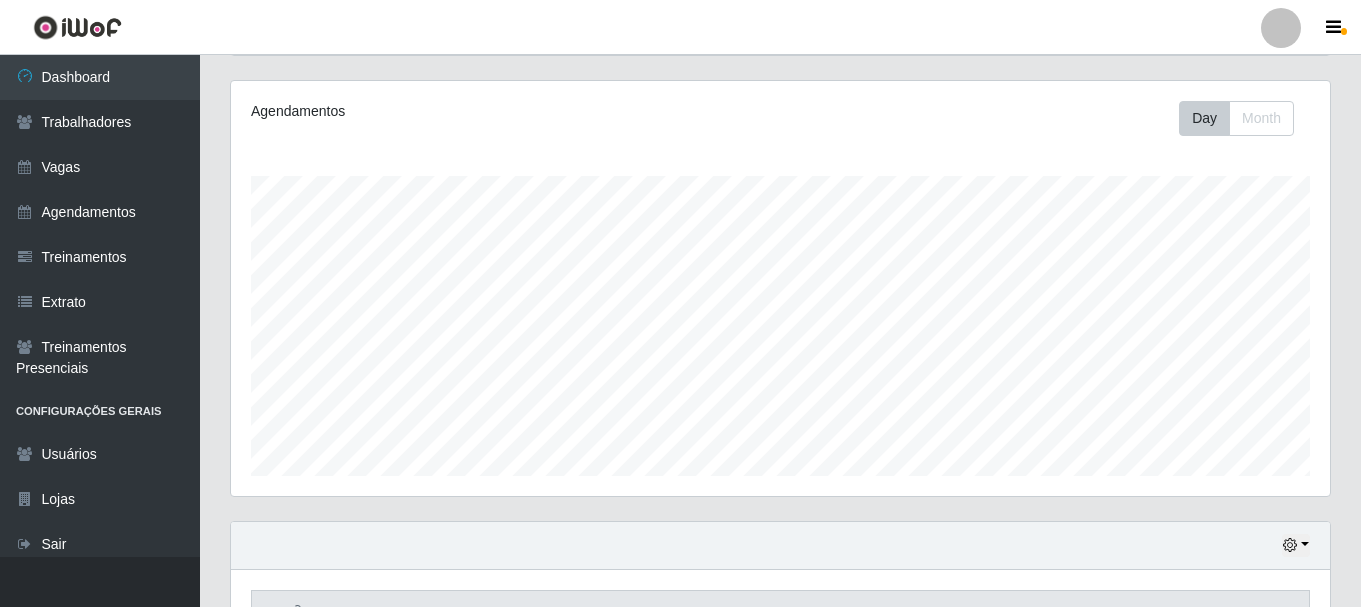 scroll, scrollTop: 999585, scrollLeft: 998901, axis: both 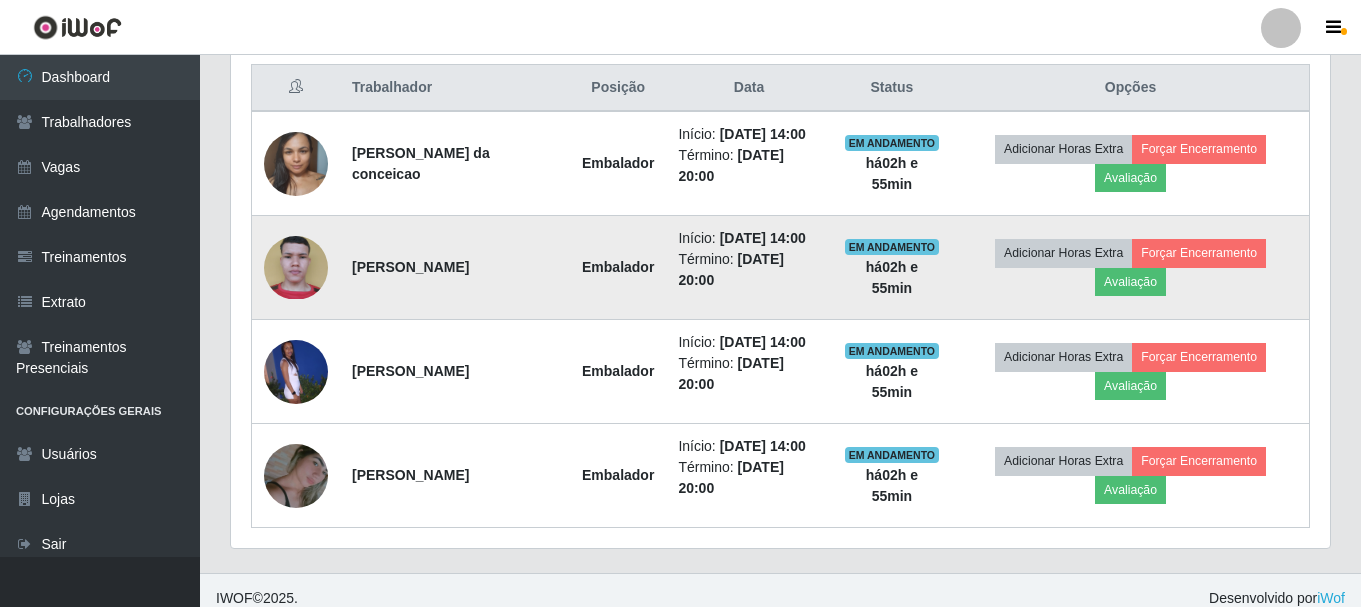 click on "Adicionar Horas Extra Forçar Encerramento Avaliação" at bounding box center [1130, 268] 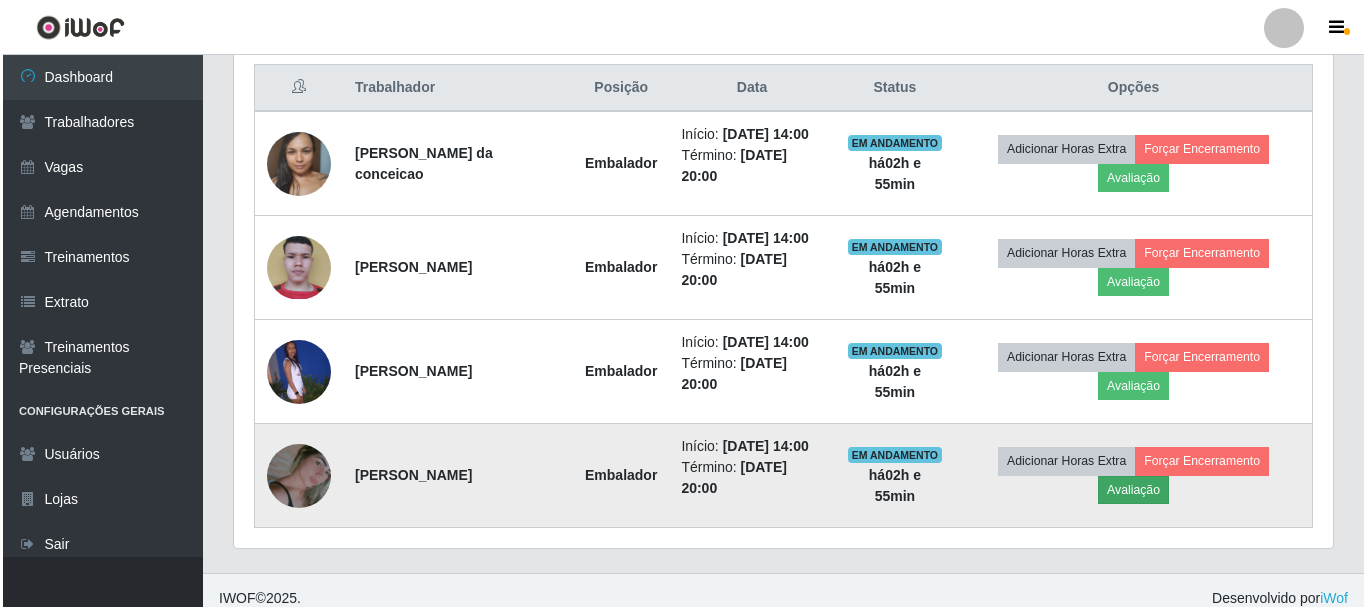 scroll, scrollTop: 865, scrollLeft: 0, axis: vertical 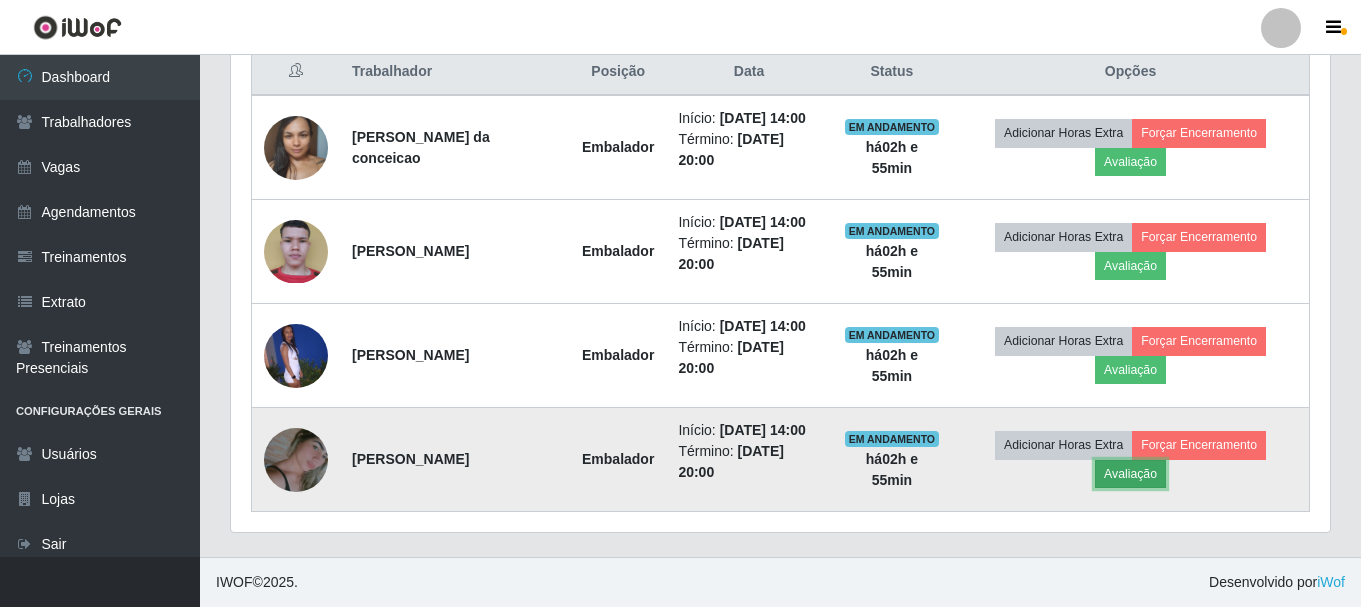 click on "Avaliação" at bounding box center (1130, 474) 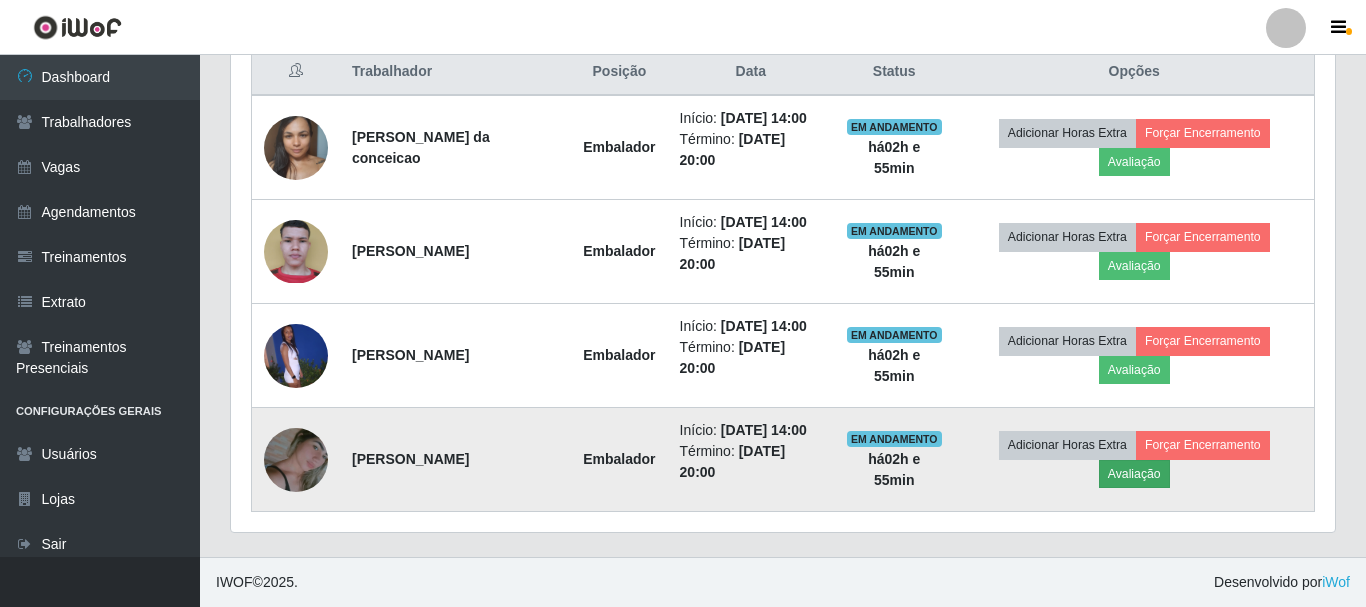 scroll, scrollTop: 999585, scrollLeft: 998911, axis: both 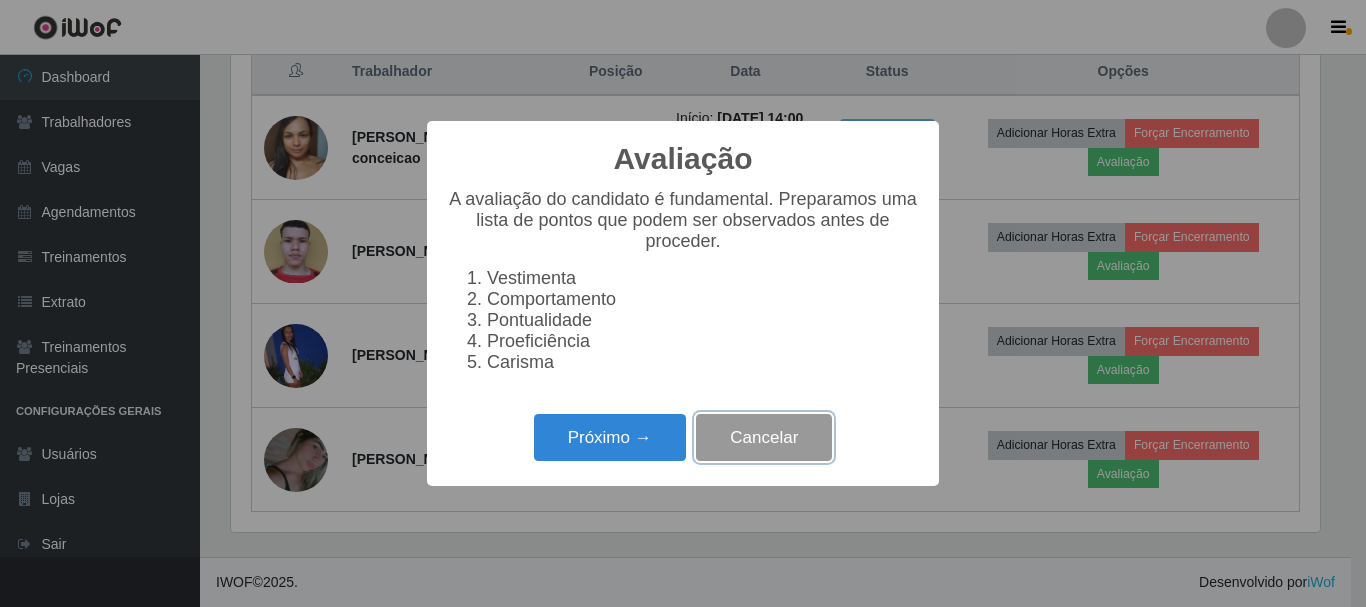 click on "Cancelar" at bounding box center [764, 437] 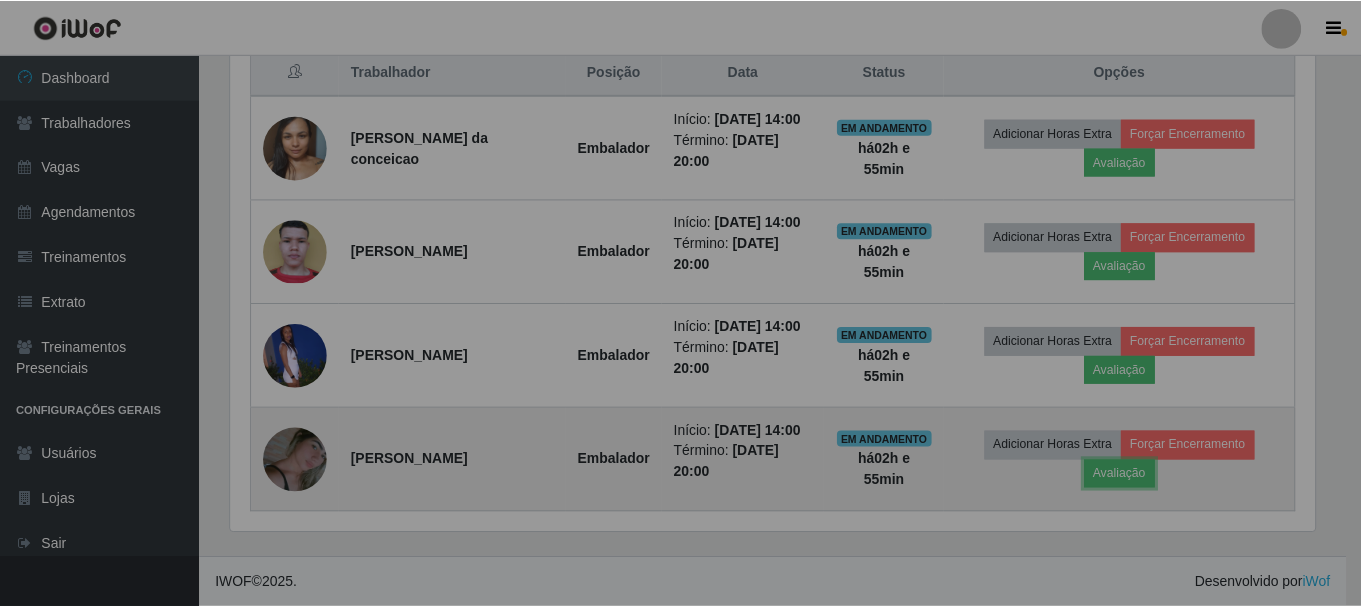 scroll, scrollTop: 999585, scrollLeft: 998901, axis: both 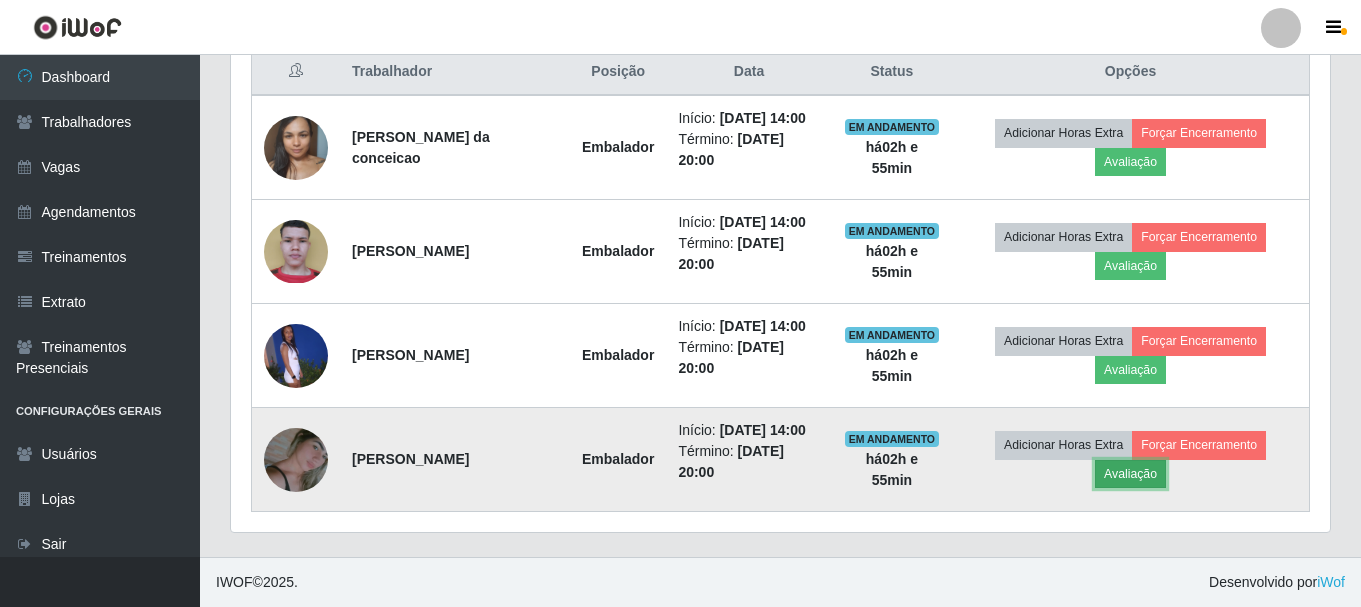 click on "Avaliação" at bounding box center (1130, 474) 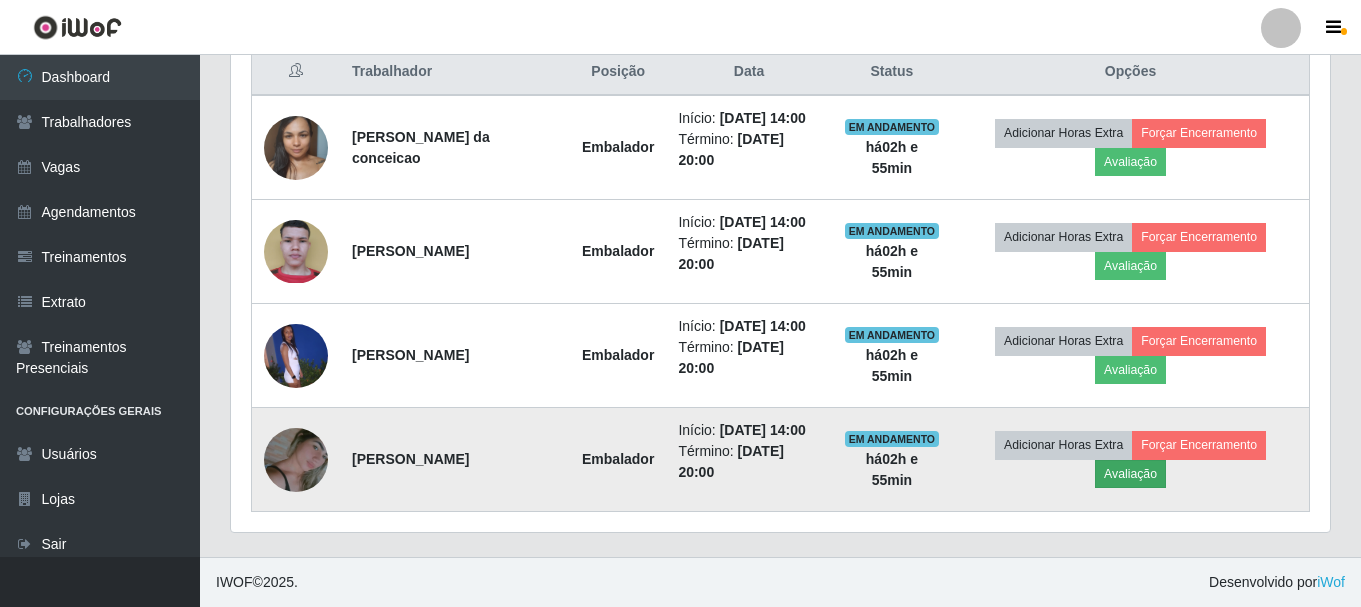 scroll, scrollTop: 999585, scrollLeft: 998911, axis: both 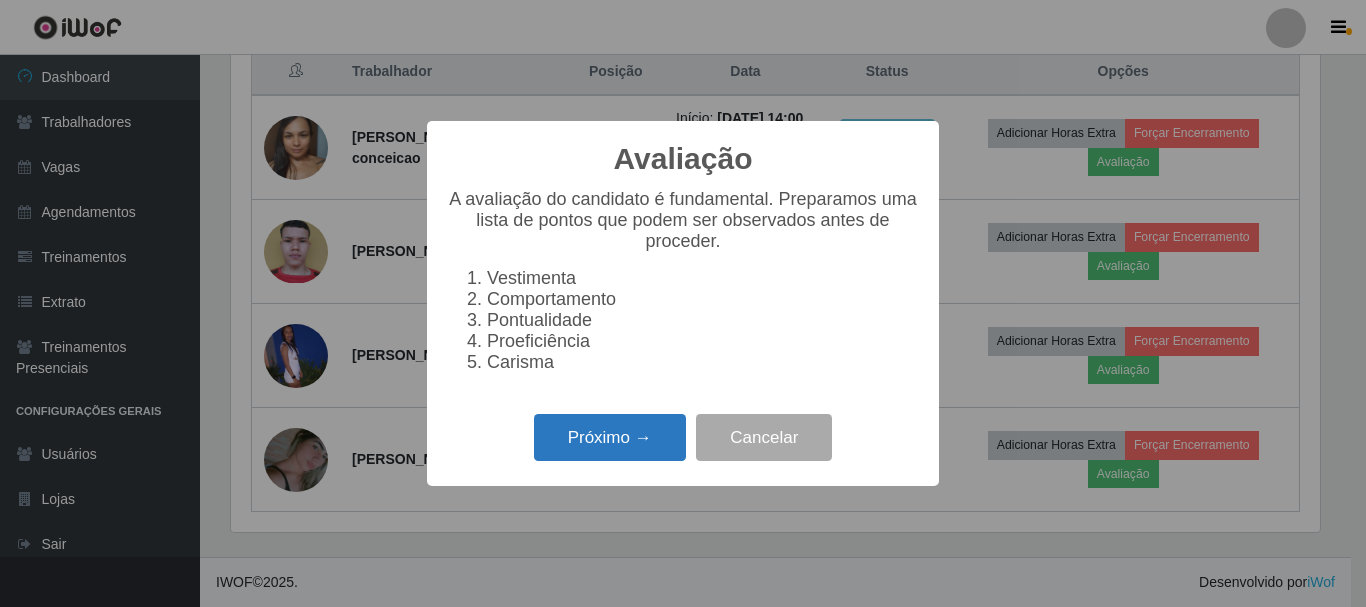 click on "Próximo →" at bounding box center (610, 437) 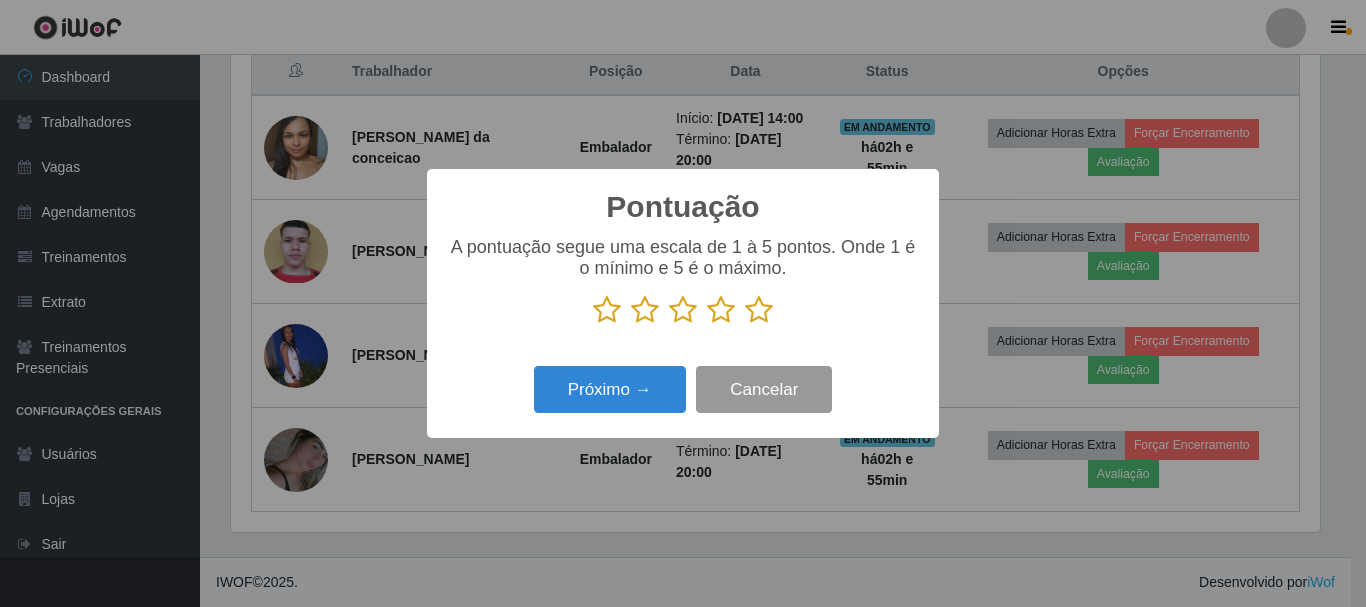scroll, scrollTop: 999585, scrollLeft: 998911, axis: both 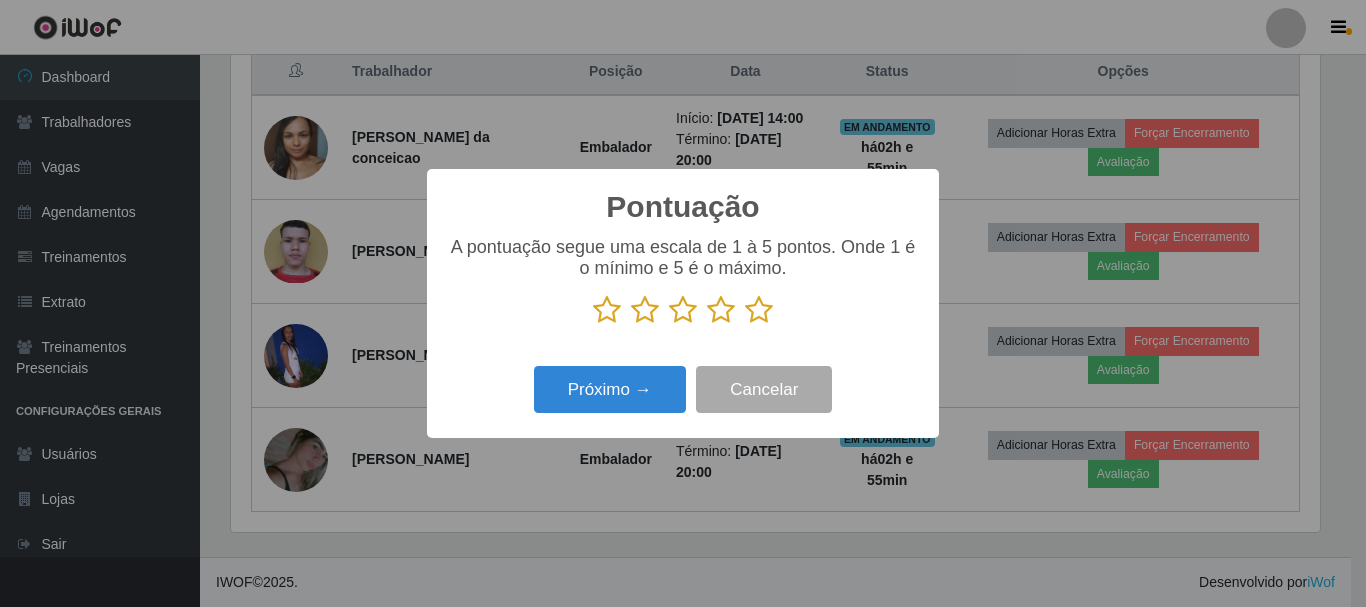 click at bounding box center (721, 310) 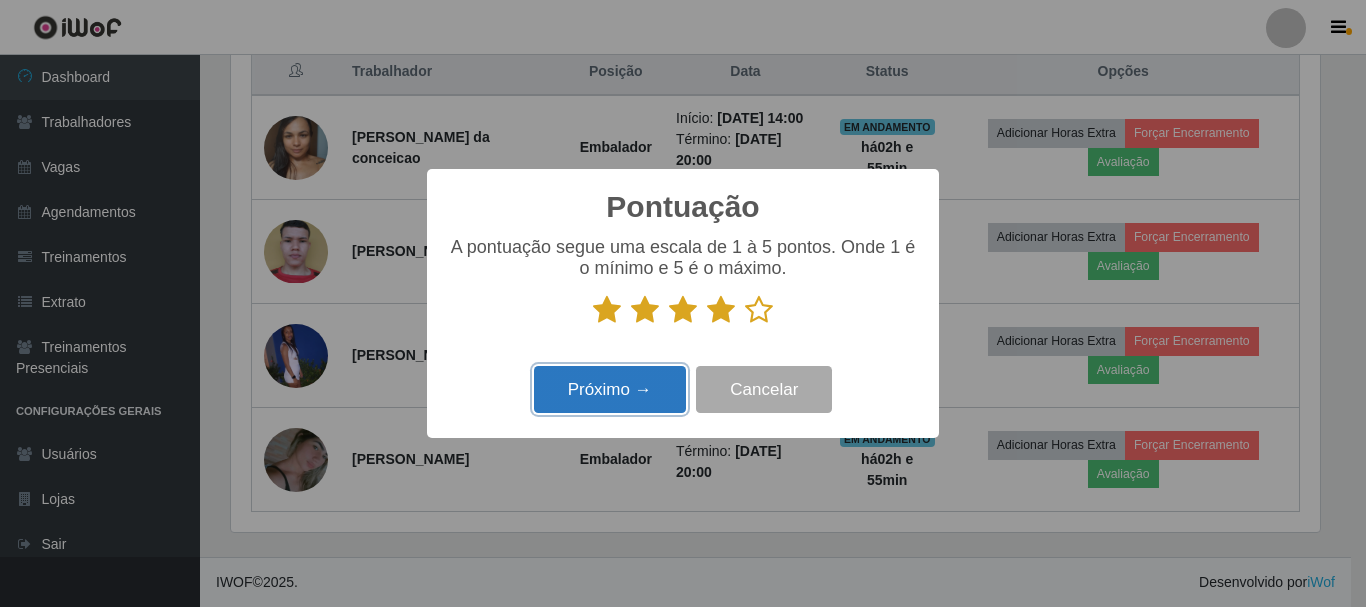 click on "Próximo →" at bounding box center [610, 389] 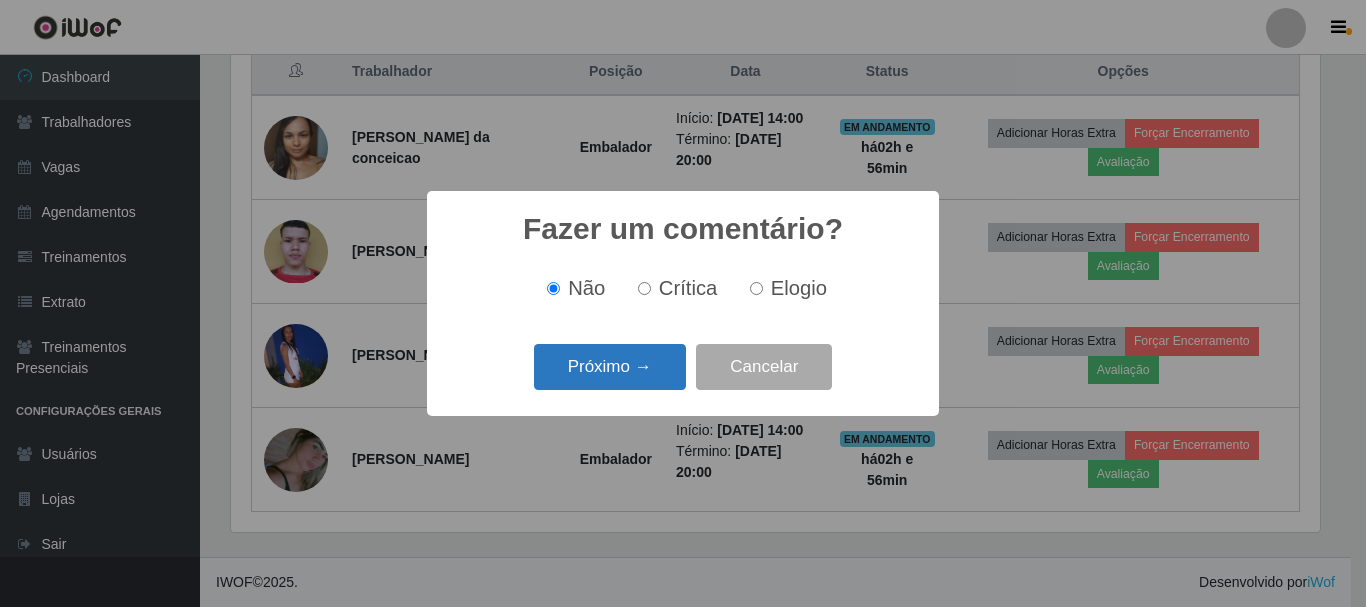click on "Próximo →" at bounding box center (610, 367) 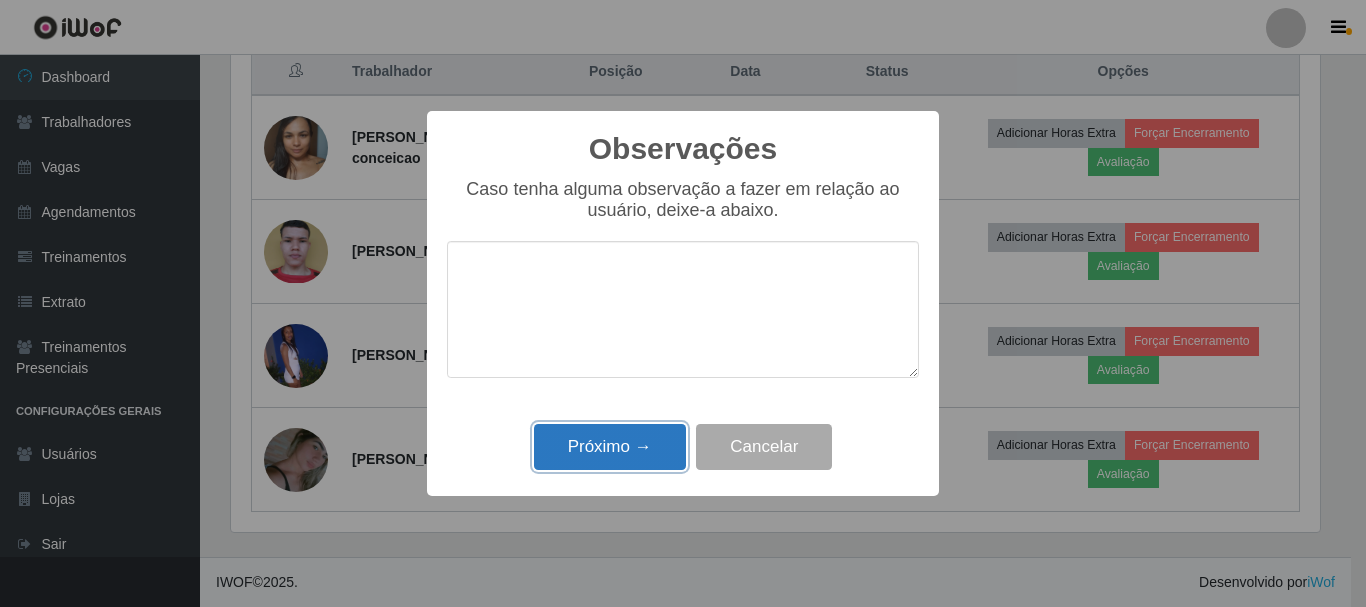 click on "Próximo →" at bounding box center [610, 447] 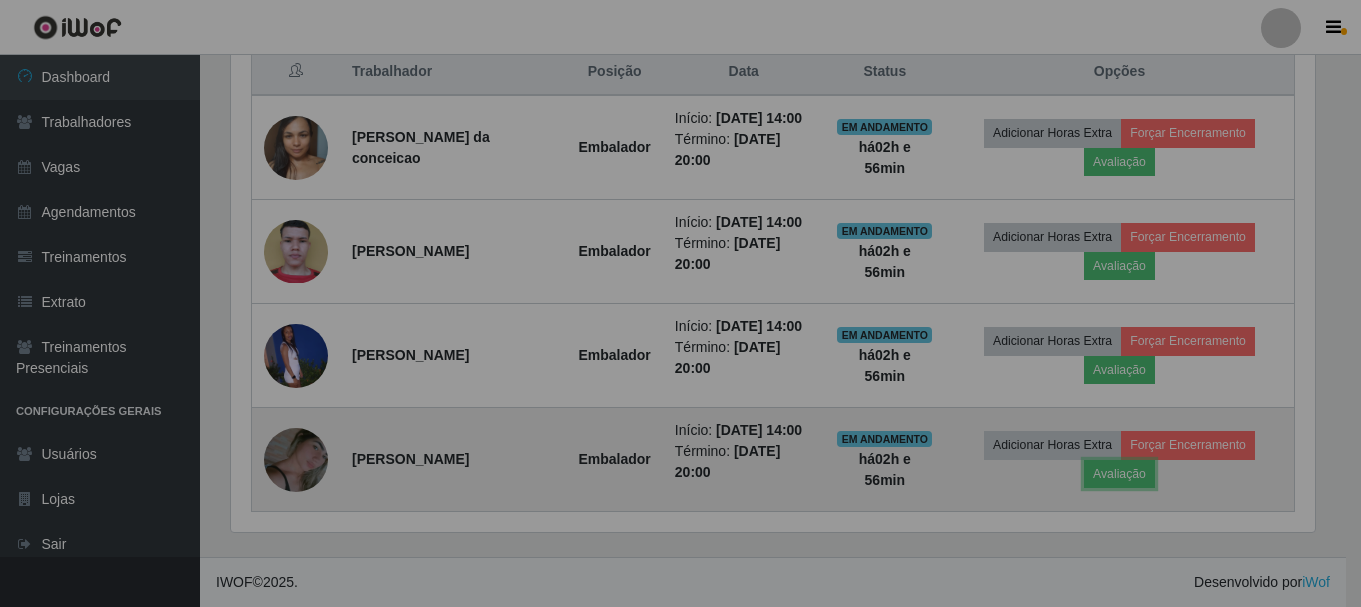 scroll, scrollTop: 999585, scrollLeft: 998901, axis: both 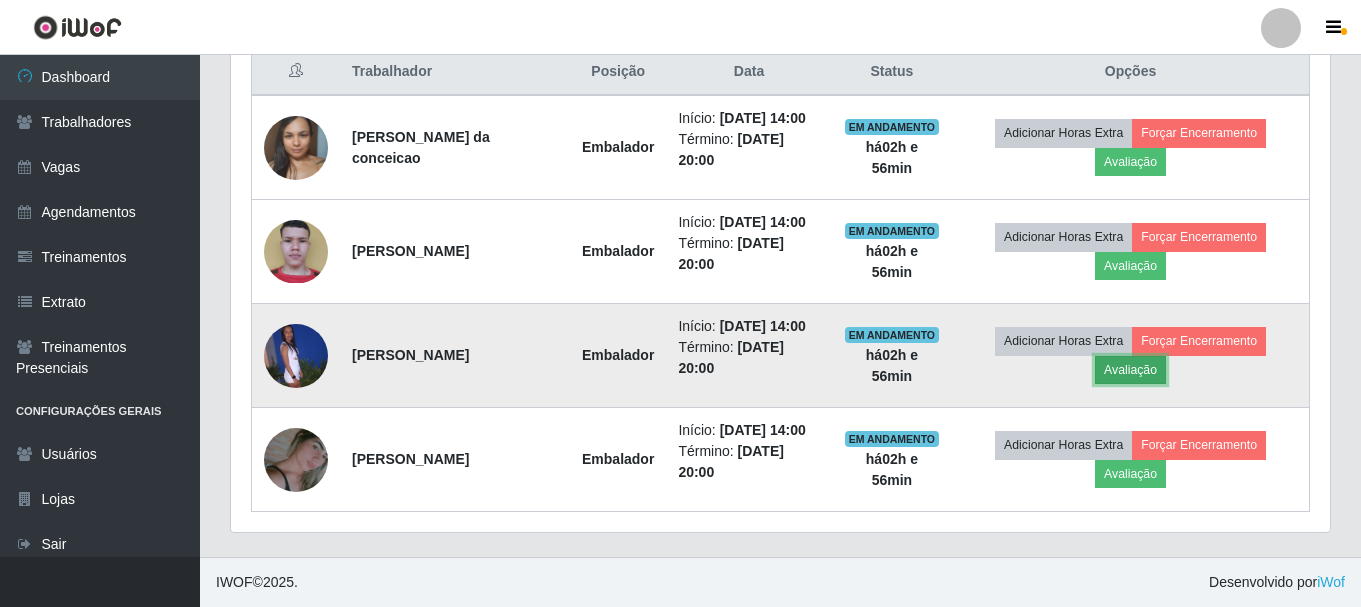 click on "Avaliação" at bounding box center (1130, 370) 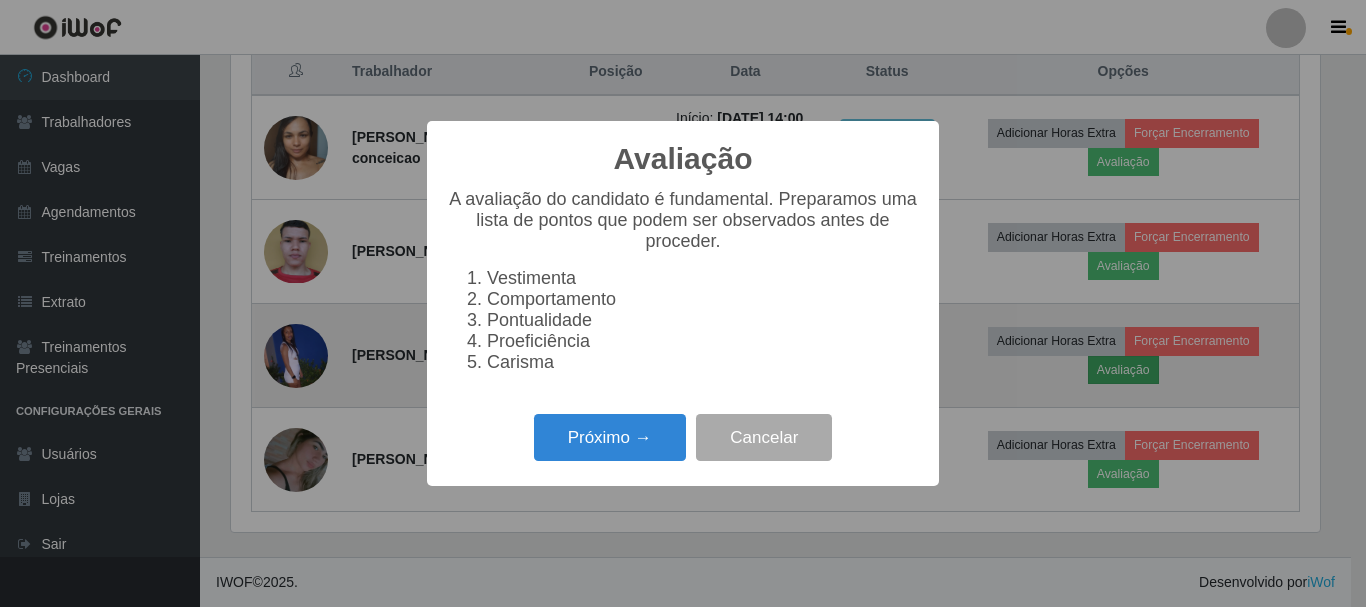 scroll, scrollTop: 999585, scrollLeft: 998911, axis: both 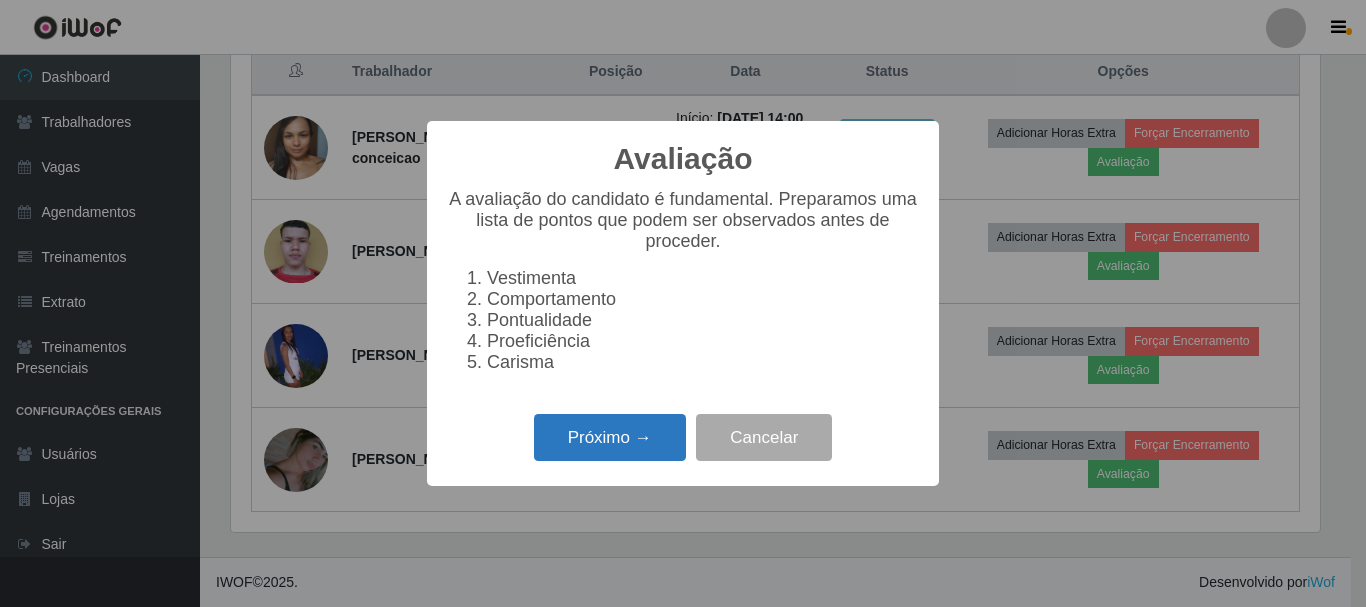 click on "Próximo →" at bounding box center (610, 437) 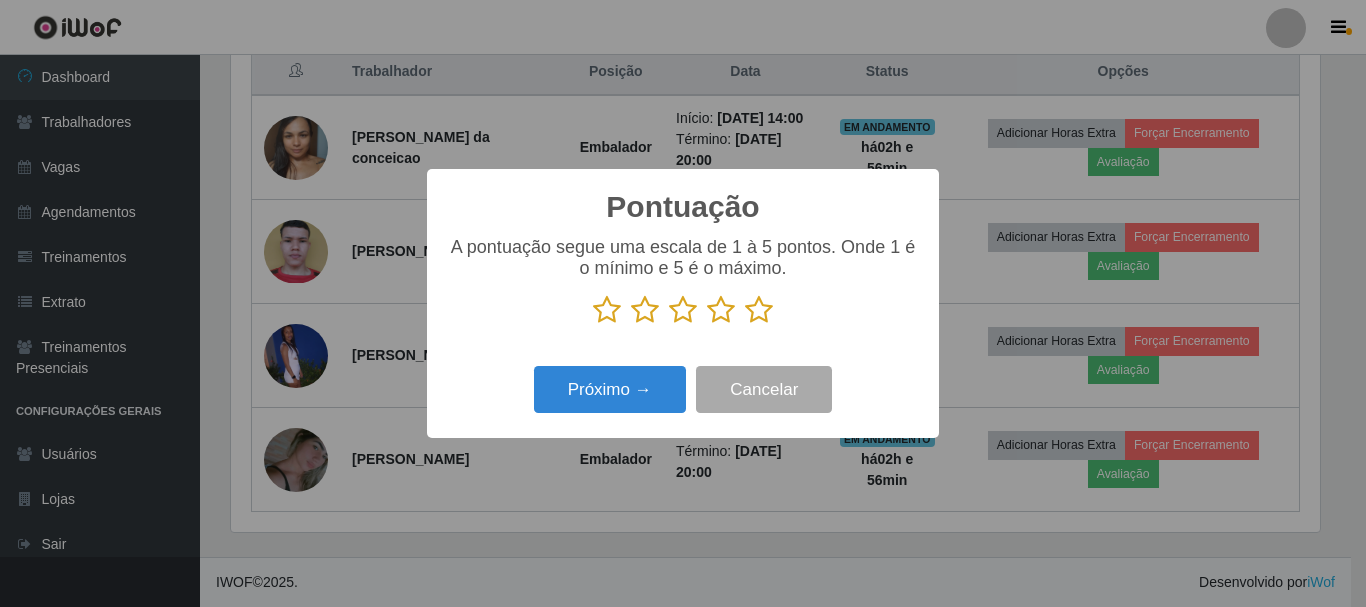 click at bounding box center (759, 310) 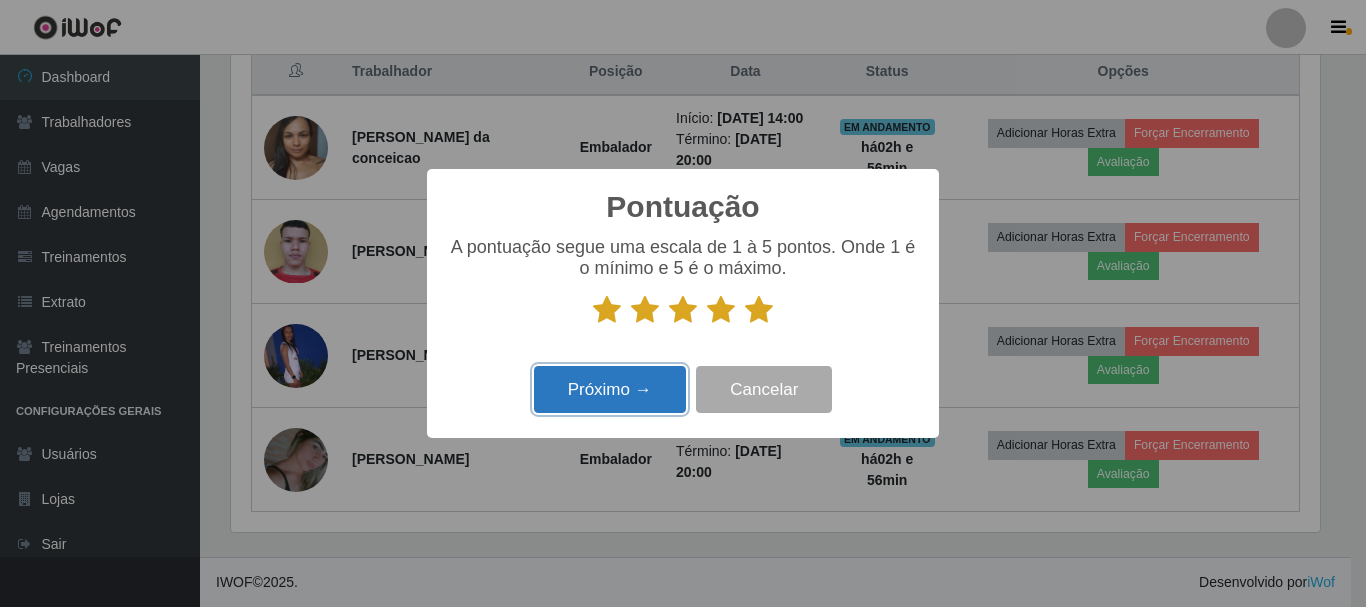 click on "Próximo →" at bounding box center [610, 389] 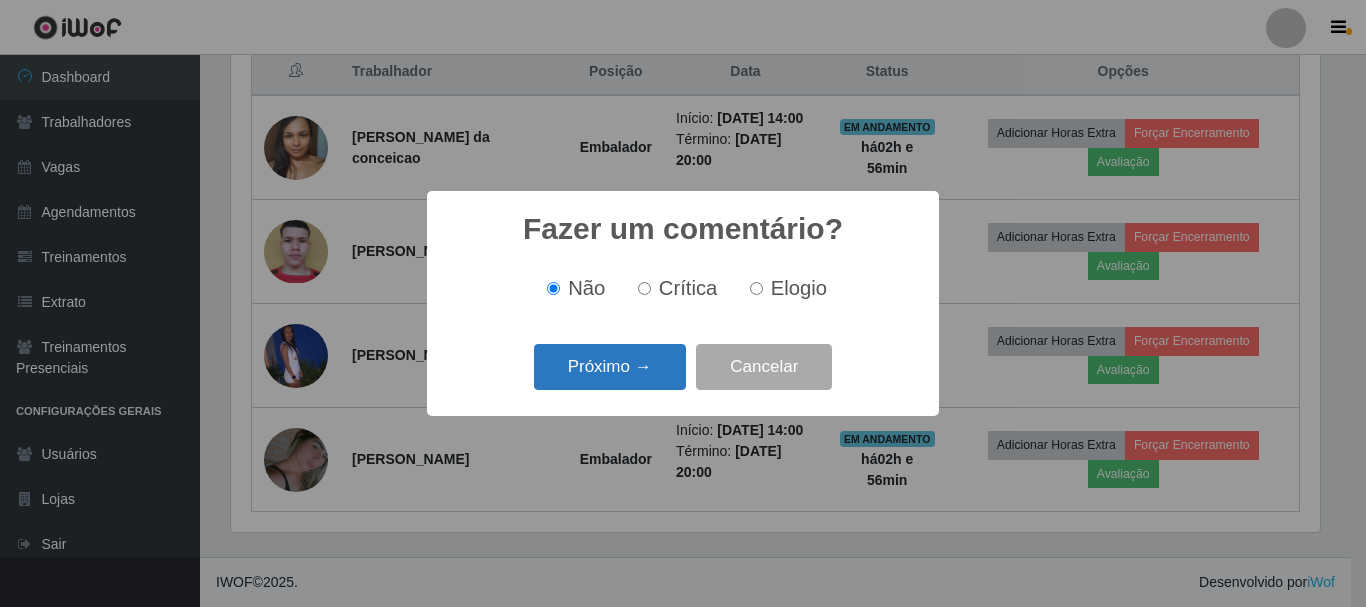 click on "Próximo →" at bounding box center (610, 367) 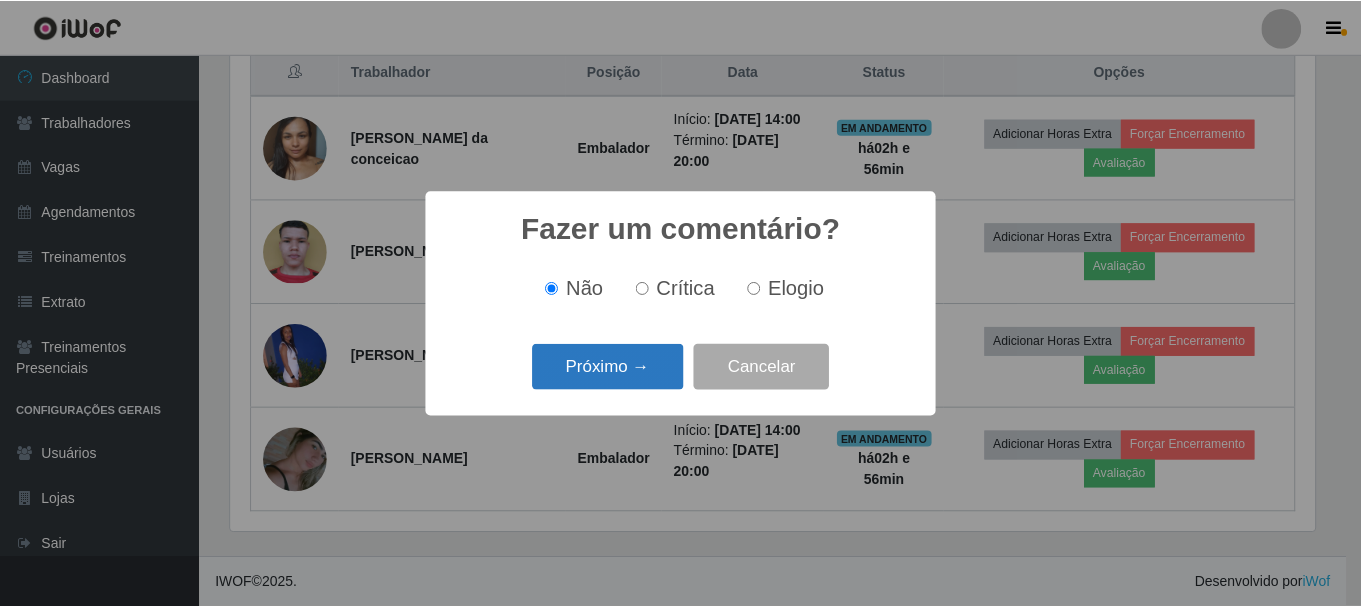 scroll, scrollTop: 999585, scrollLeft: 998911, axis: both 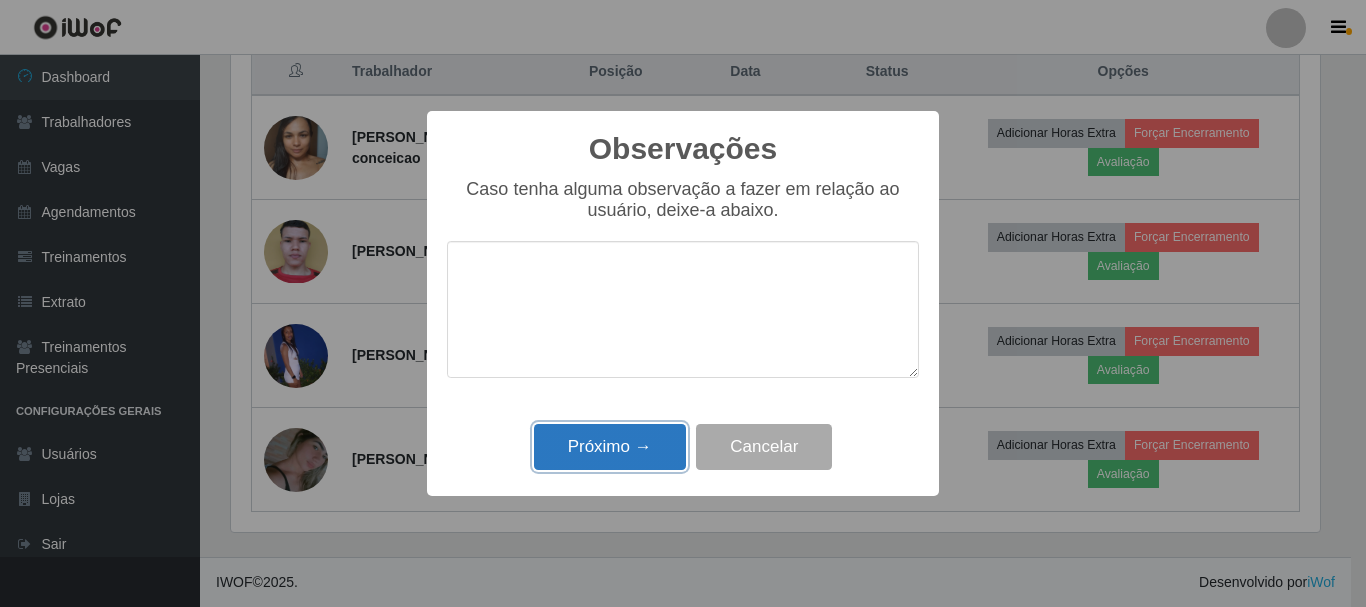 click on "Próximo →" at bounding box center [610, 447] 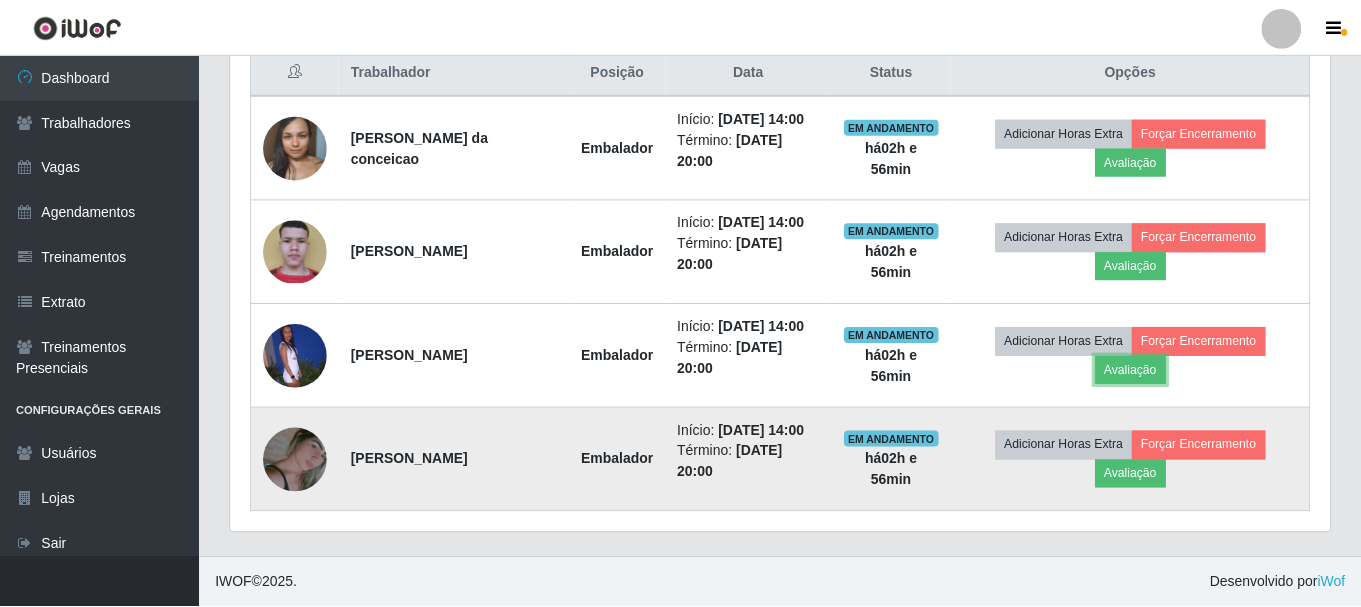 scroll, scrollTop: 999585, scrollLeft: 998901, axis: both 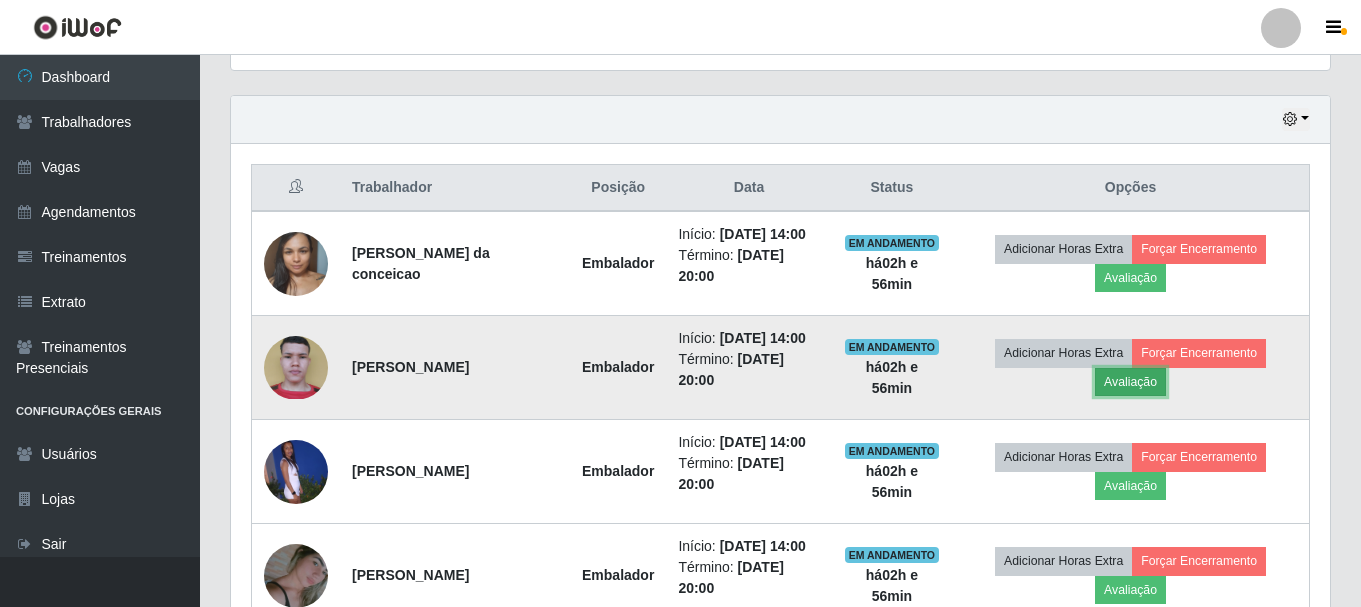 click on "Avaliação" at bounding box center (1130, 382) 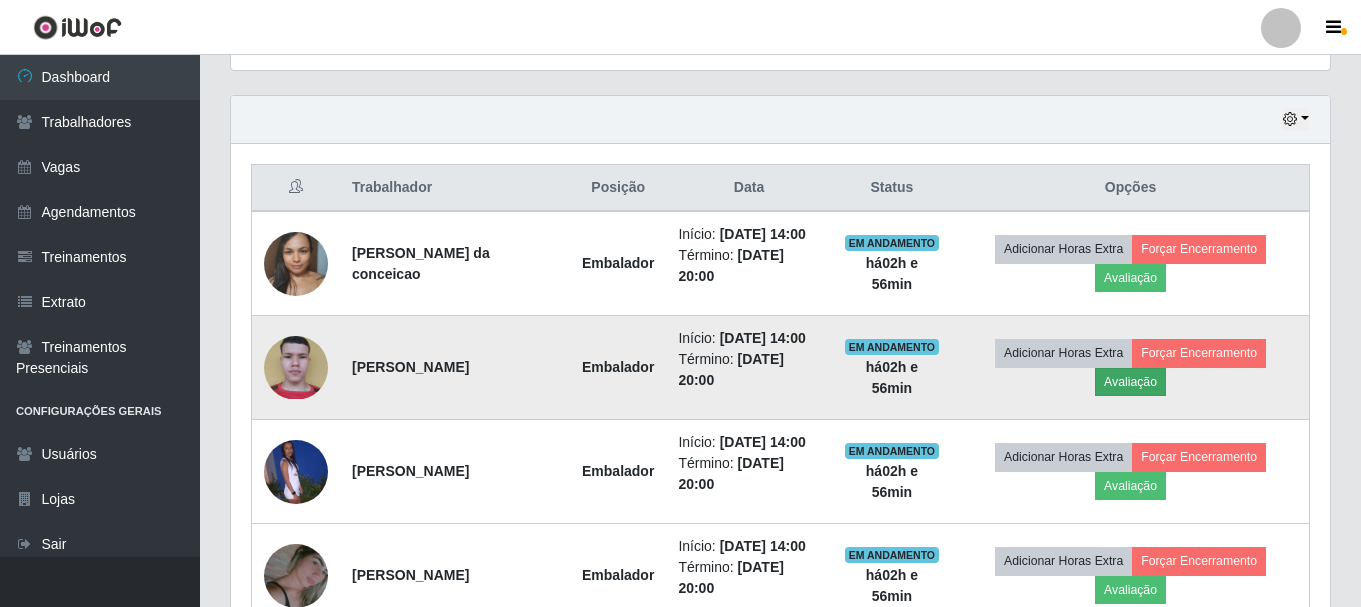 scroll, scrollTop: 999585, scrollLeft: 998911, axis: both 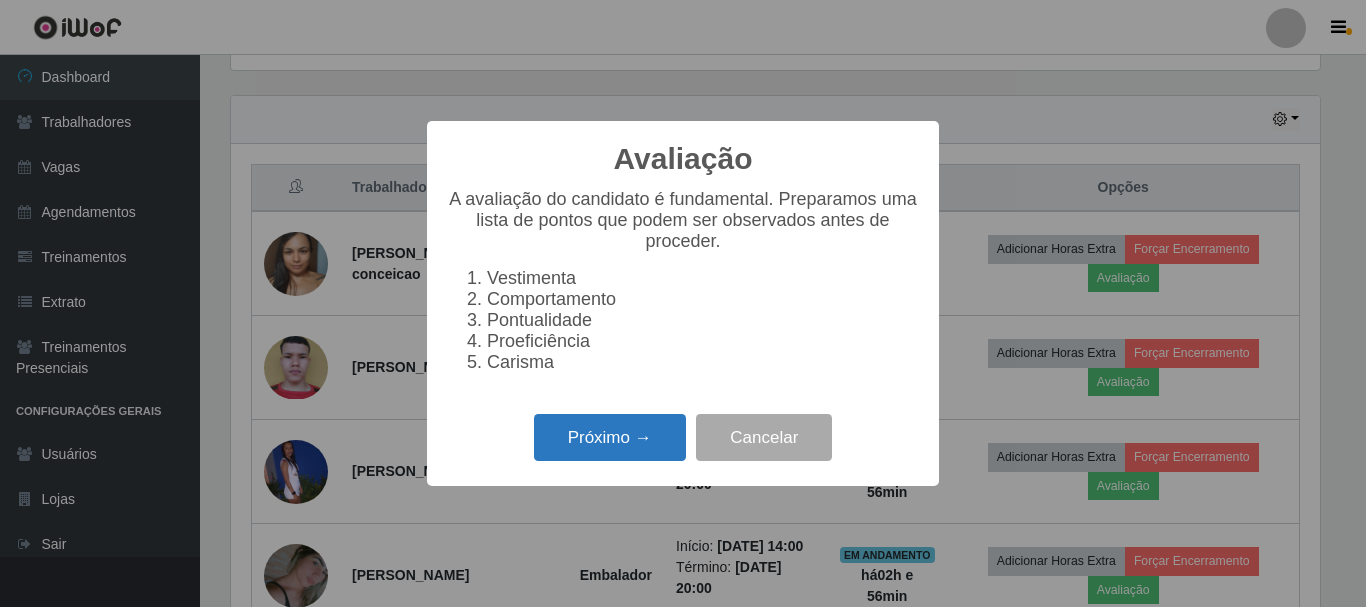 click on "Próximo →" at bounding box center (610, 437) 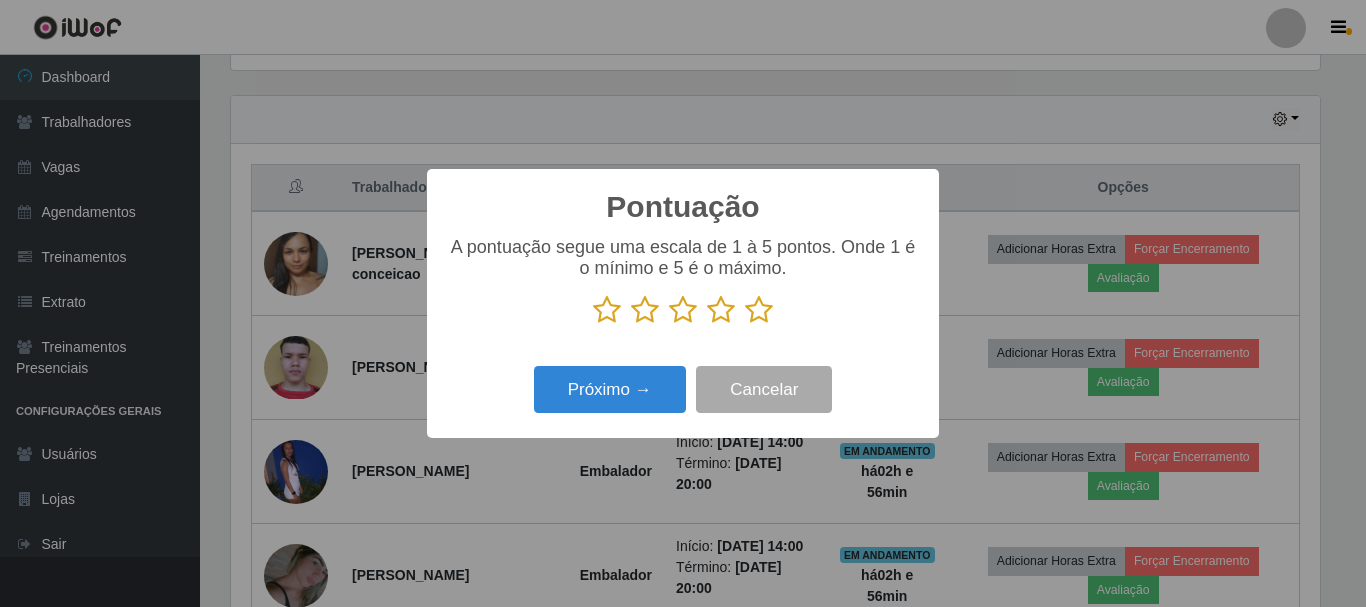 scroll, scrollTop: 999585, scrollLeft: 998911, axis: both 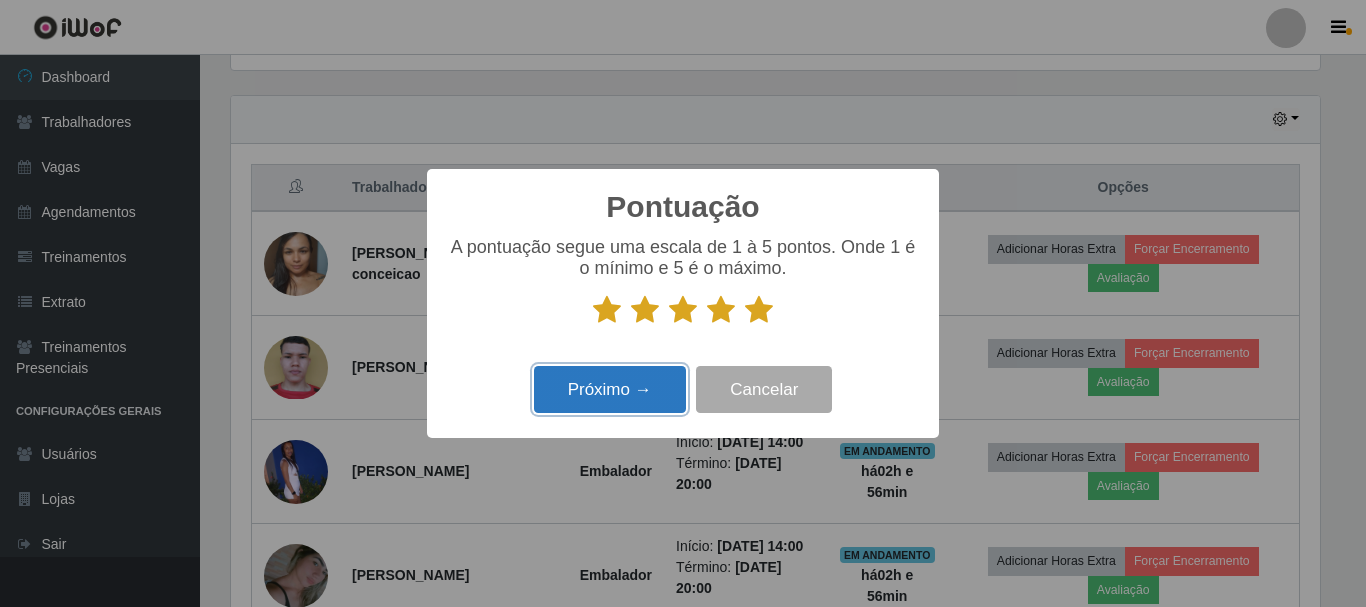 click on "Próximo →" at bounding box center (610, 389) 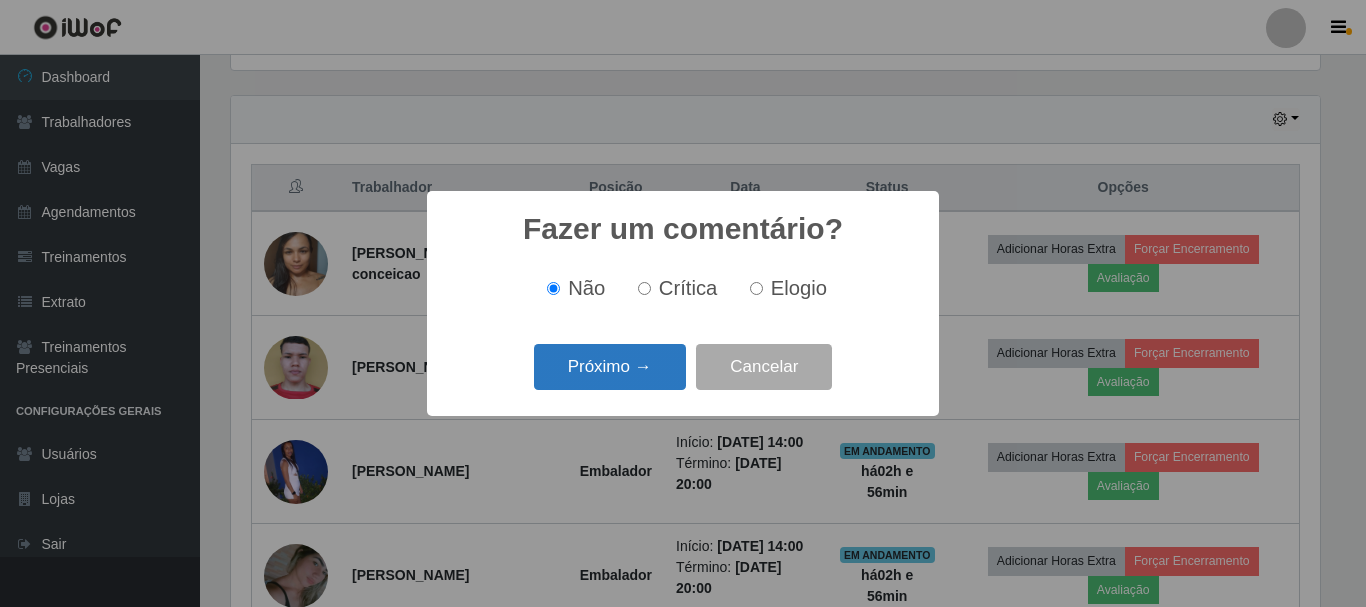 click on "Próximo →" at bounding box center [610, 367] 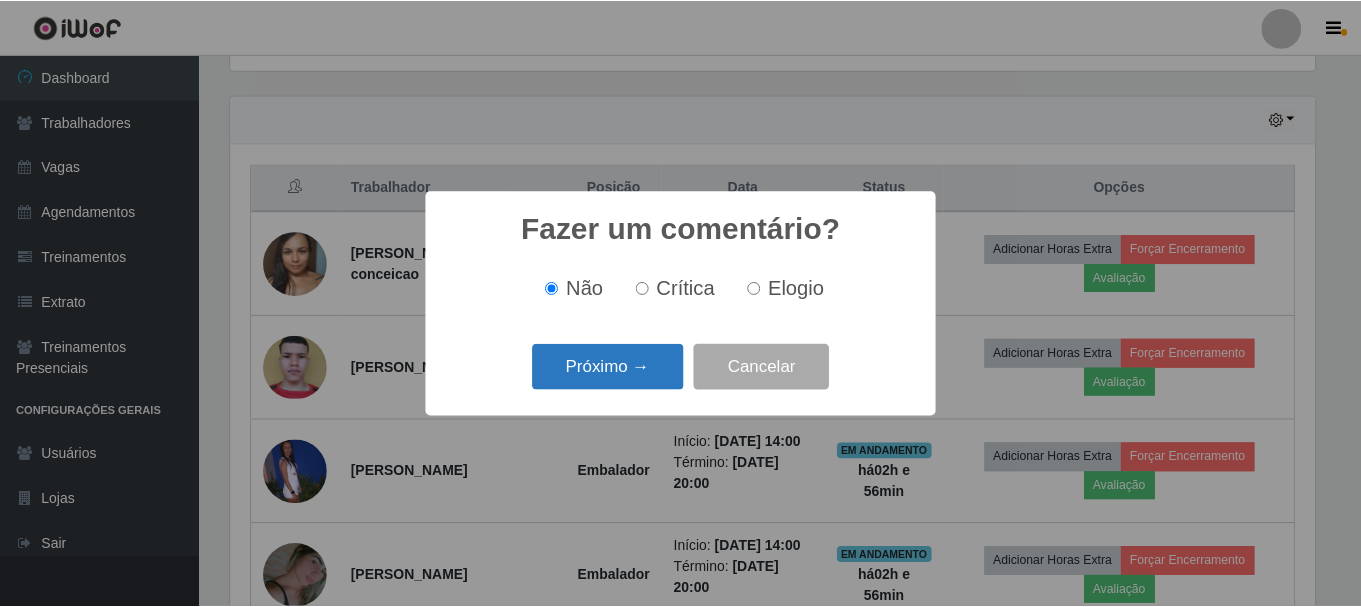scroll, scrollTop: 999585, scrollLeft: 998911, axis: both 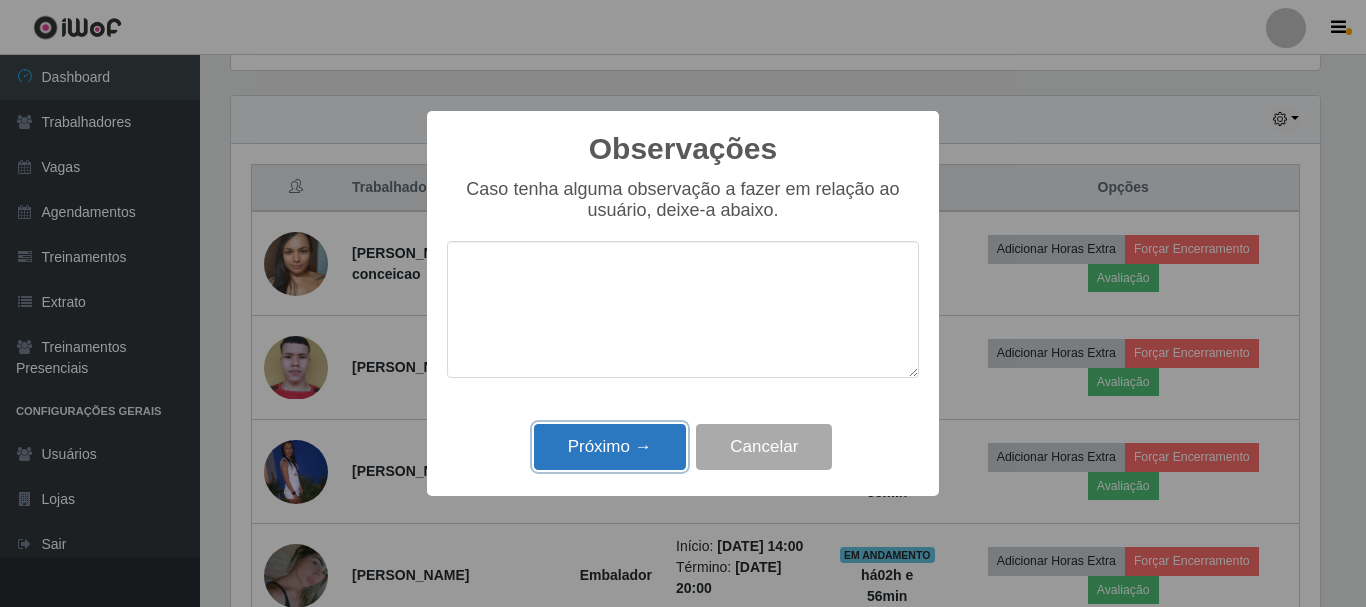click on "Próximo →" at bounding box center (610, 447) 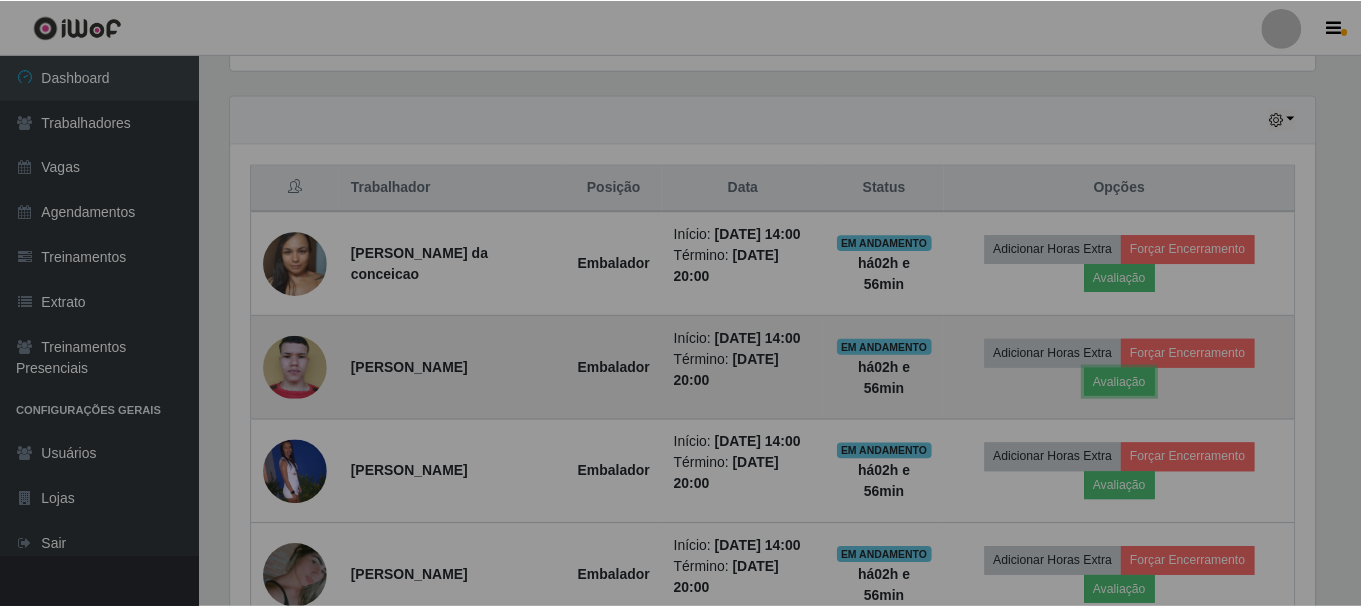 scroll, scrollTop: 999585, scrollLeft: 998901, axis: both 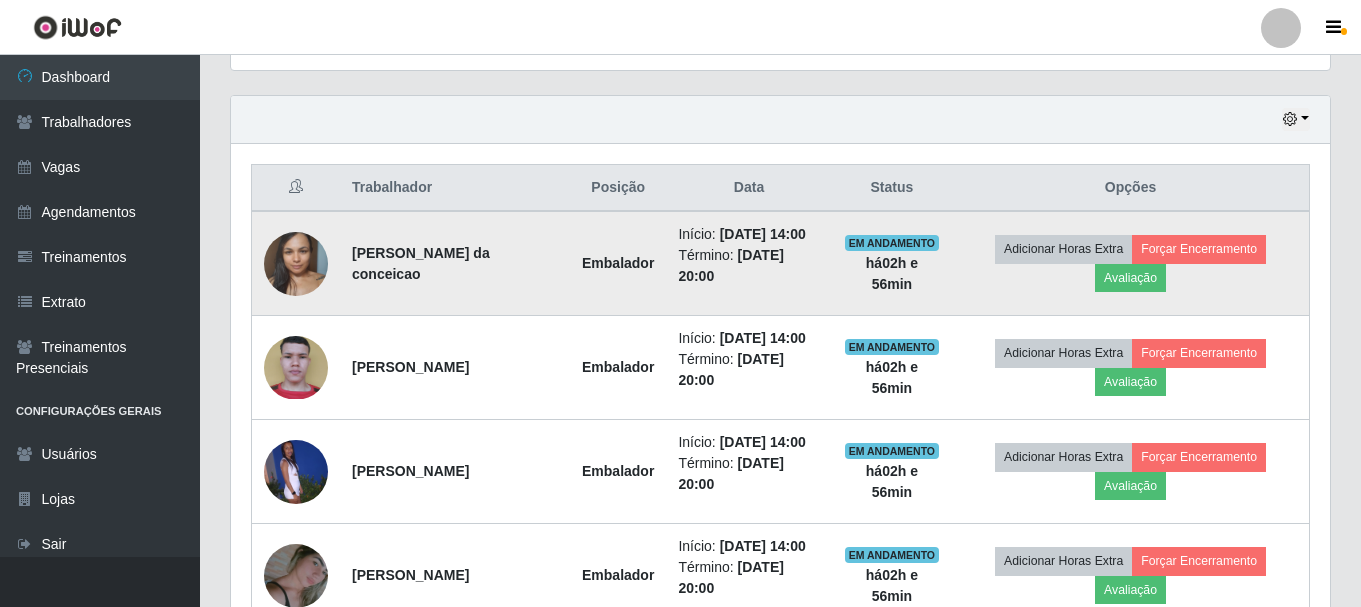click on "Adicionar Horas Extra Forçar Encerramento Avaliação" at bounding box center [1130, 263] 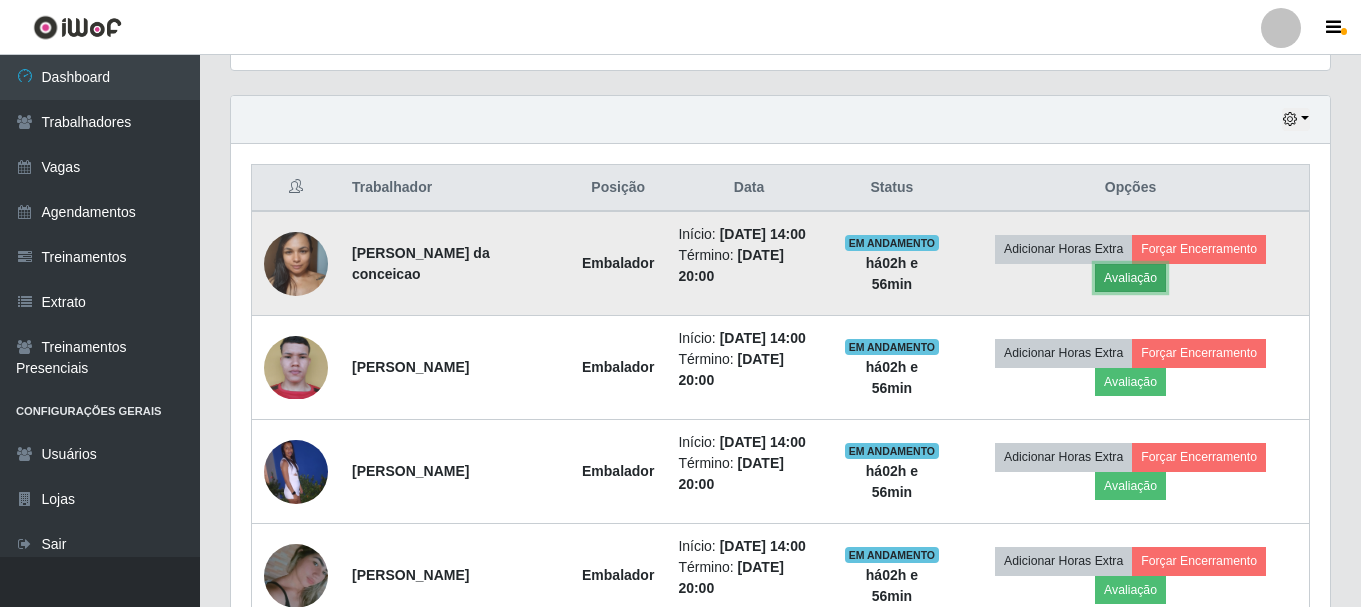 click on "Avaliação" at bounding box center (1130, 278) 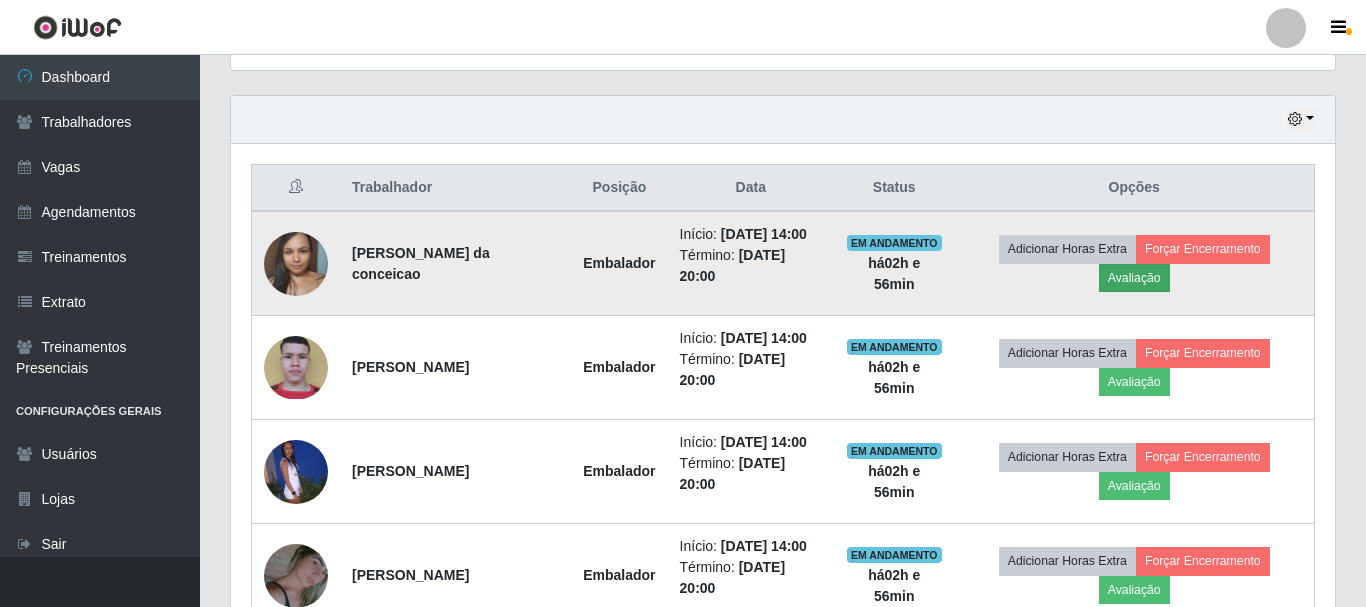 scroll, scrollTop: 999585, scrollLeft: 998911, axis: both 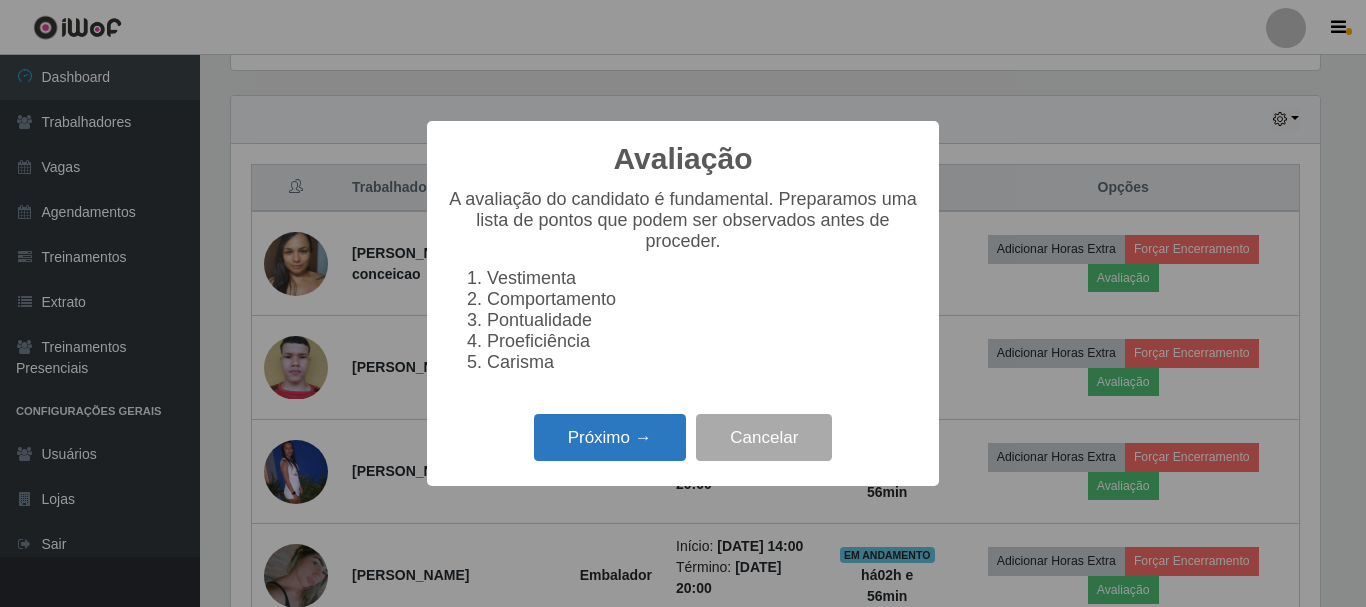 click on "Próximo →" at bounding box center [610, 437] 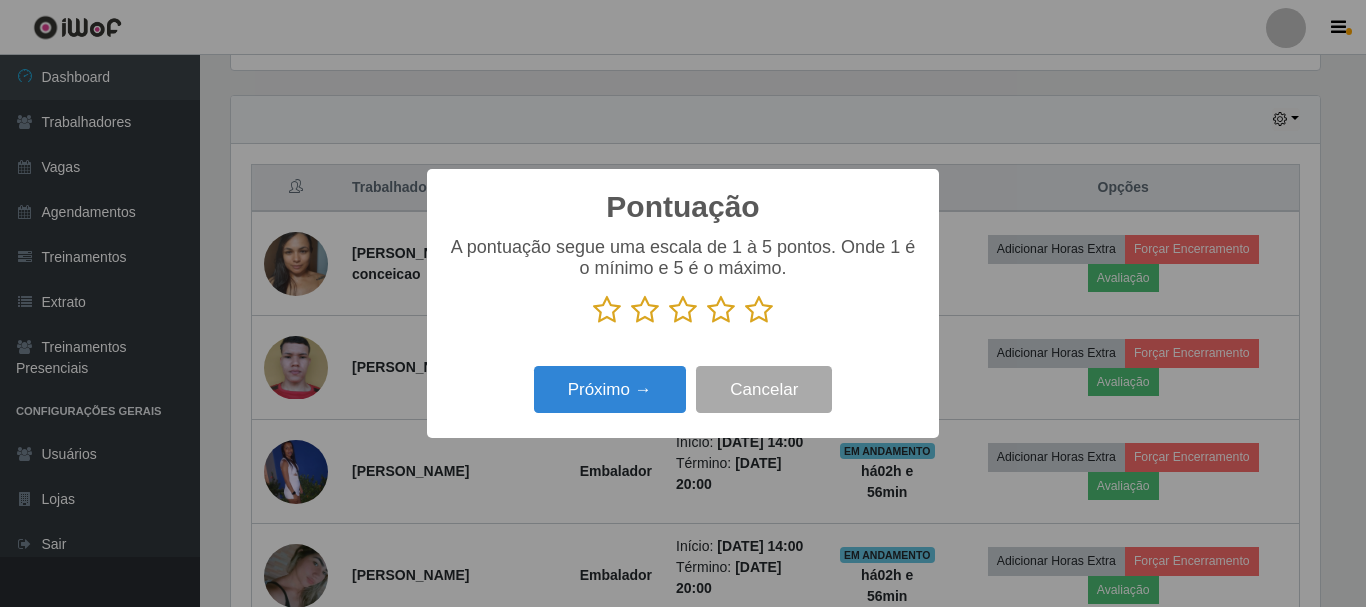 scroll, scrollTop: 999585, scrollLeft: 998911, axis: both 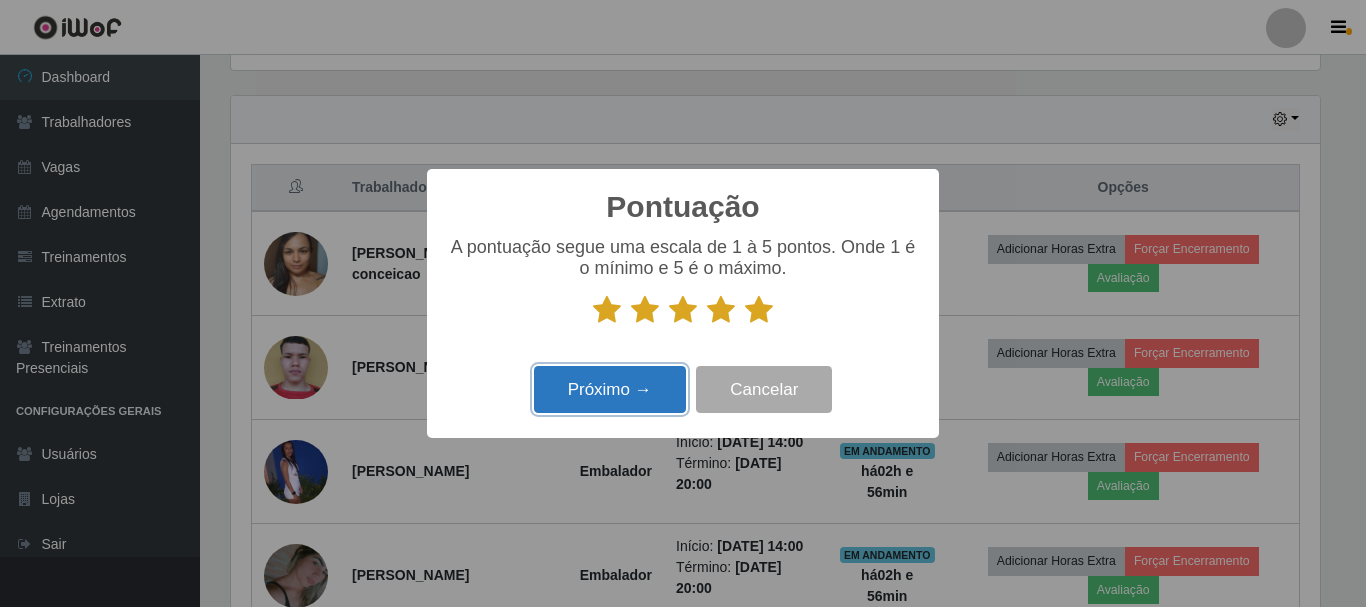 click on "Próximo →" at bounding box center [610, 389] 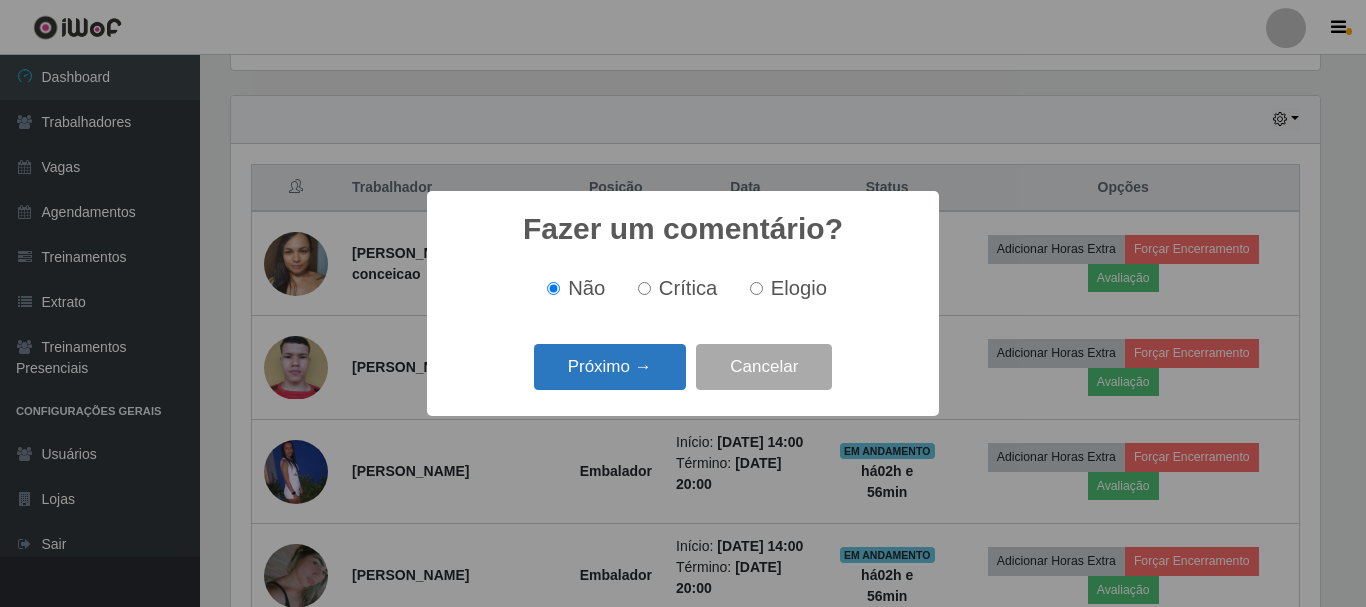 click on "Próximo →" at bounding box center [610, 367] 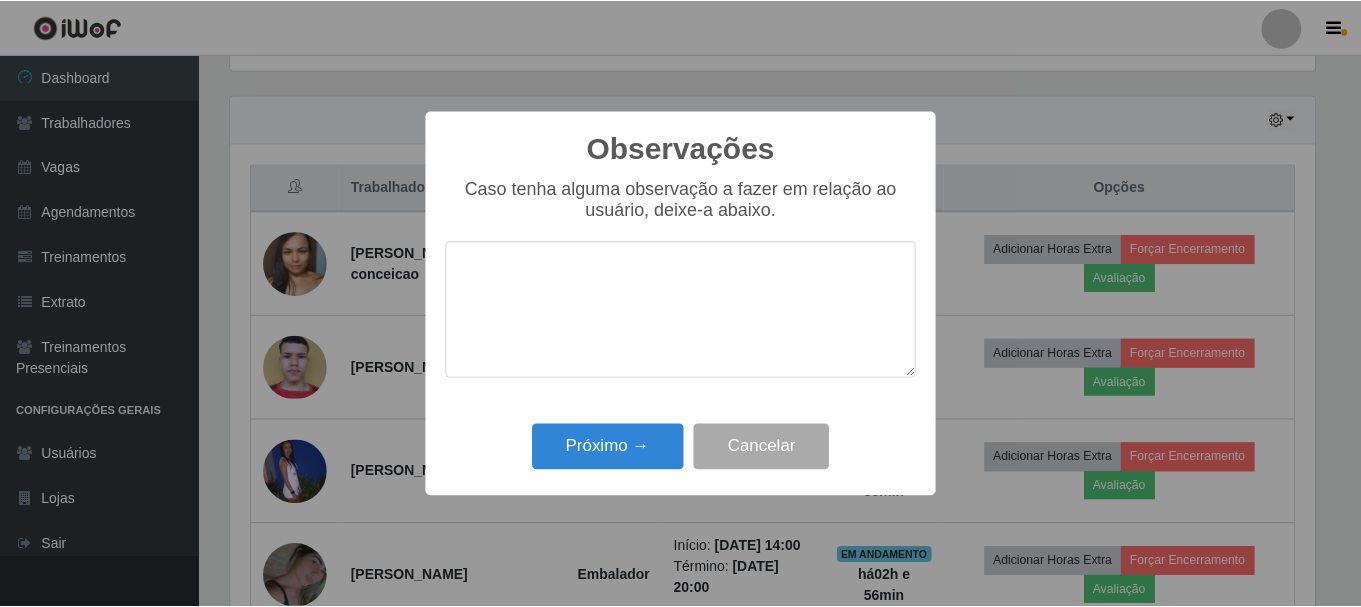 scroll 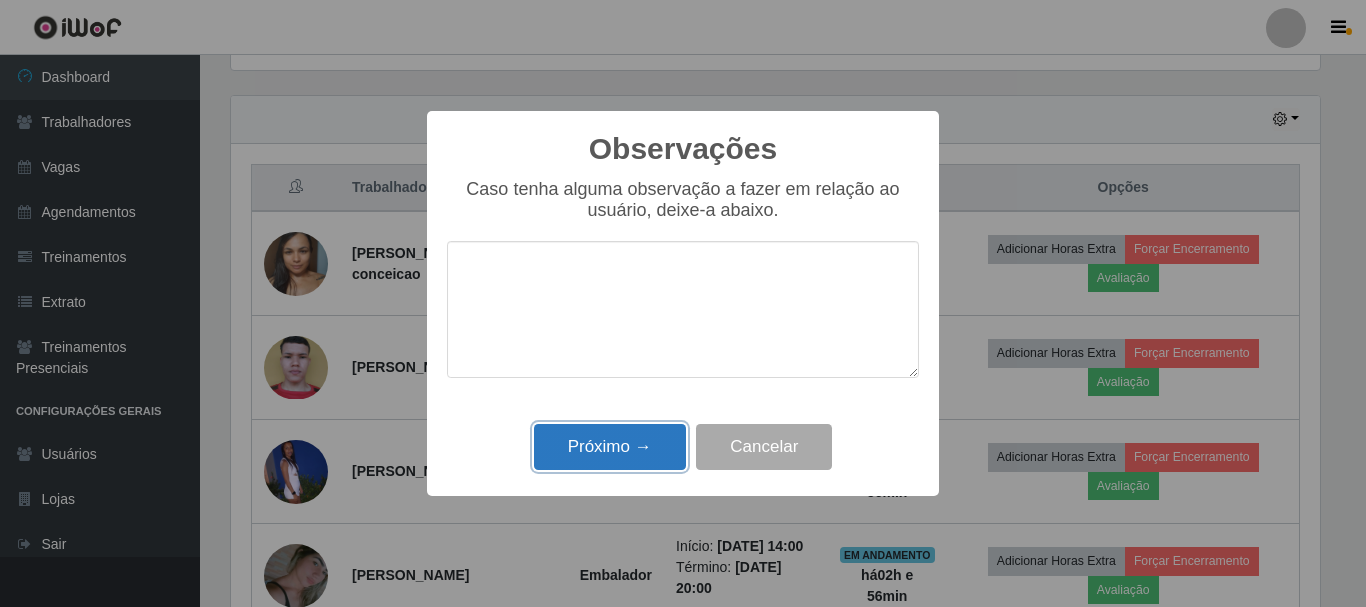 click on "Próximo →" at bounding box center [610, 447] 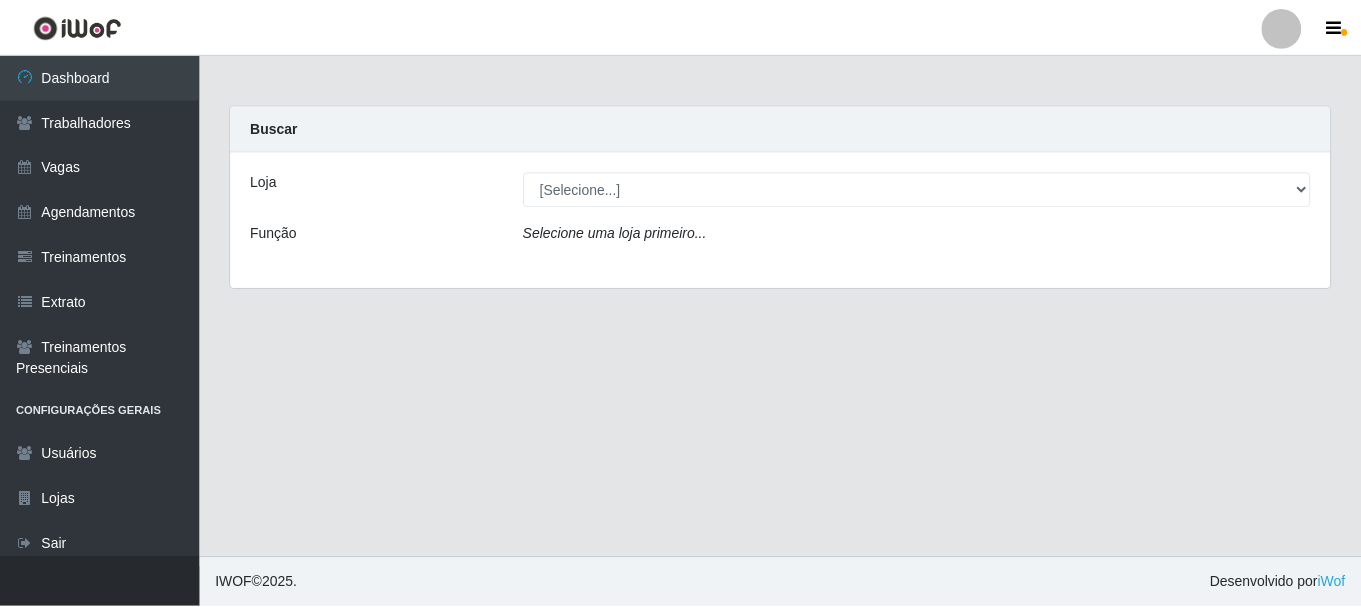 scroll, scrollTop: 0, scrollLeft: 0, axis: both 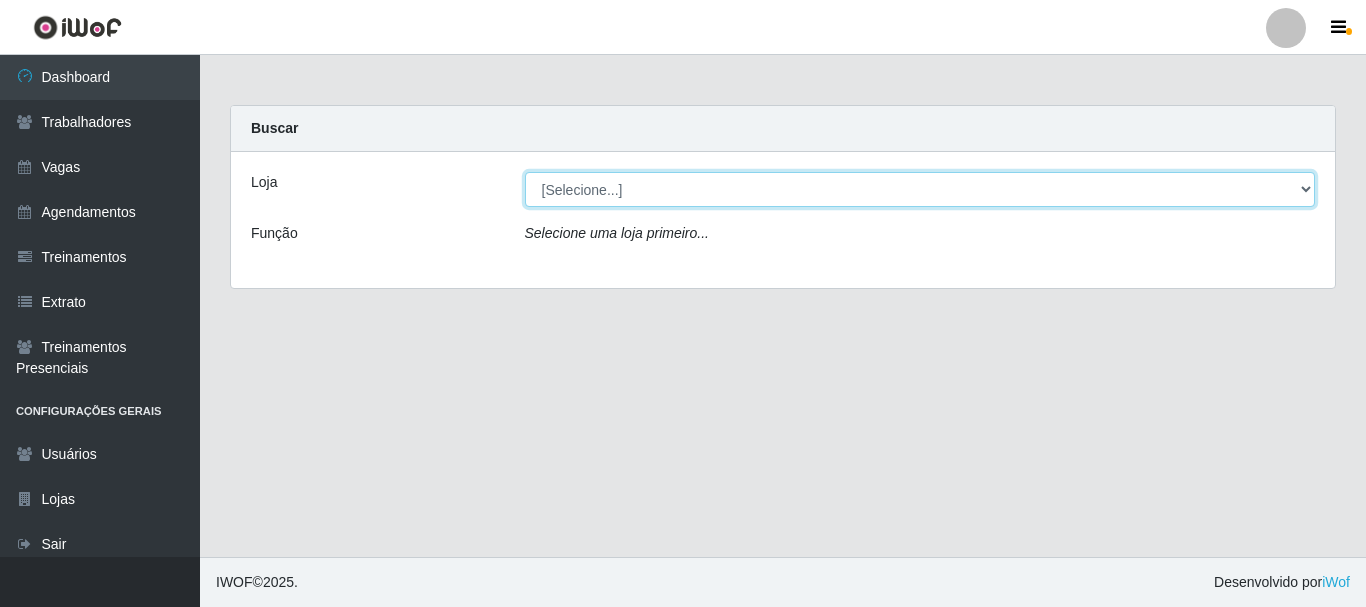 click on "[Selecione...] Supermercado Compre Bem - Itabaiana" at bounding box center (920, 189) 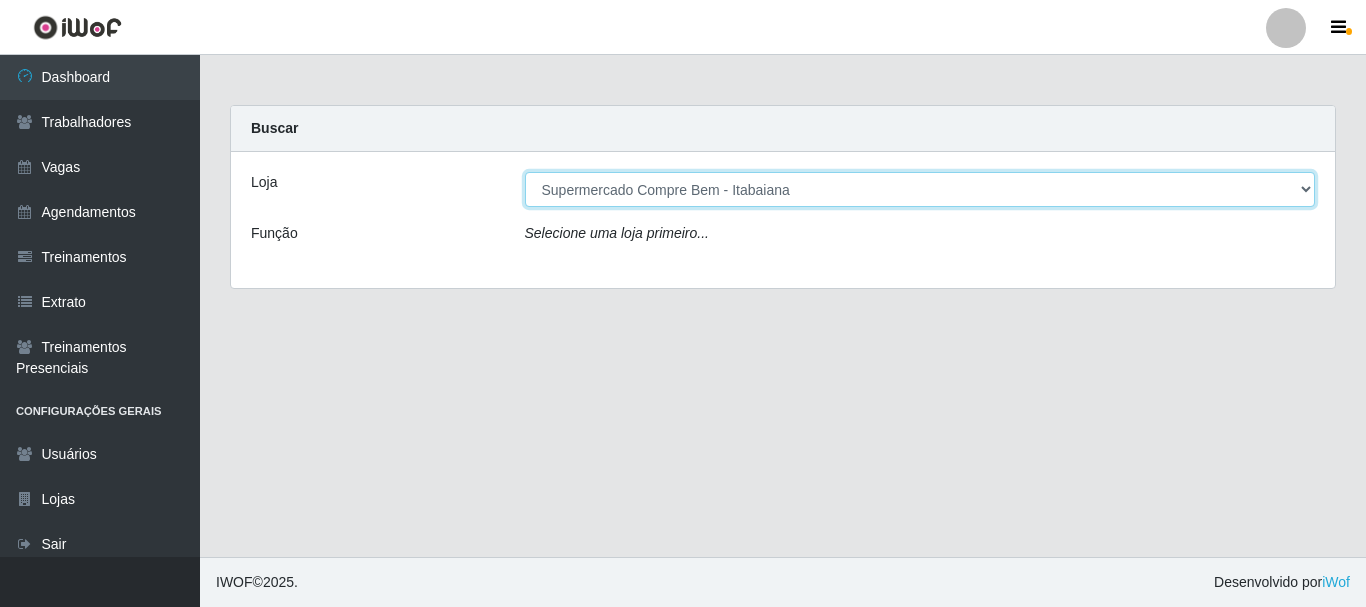 click on "[Selecione...] Supermercado Compre Bem - Itabaiana" at bounding box center (920, 189) 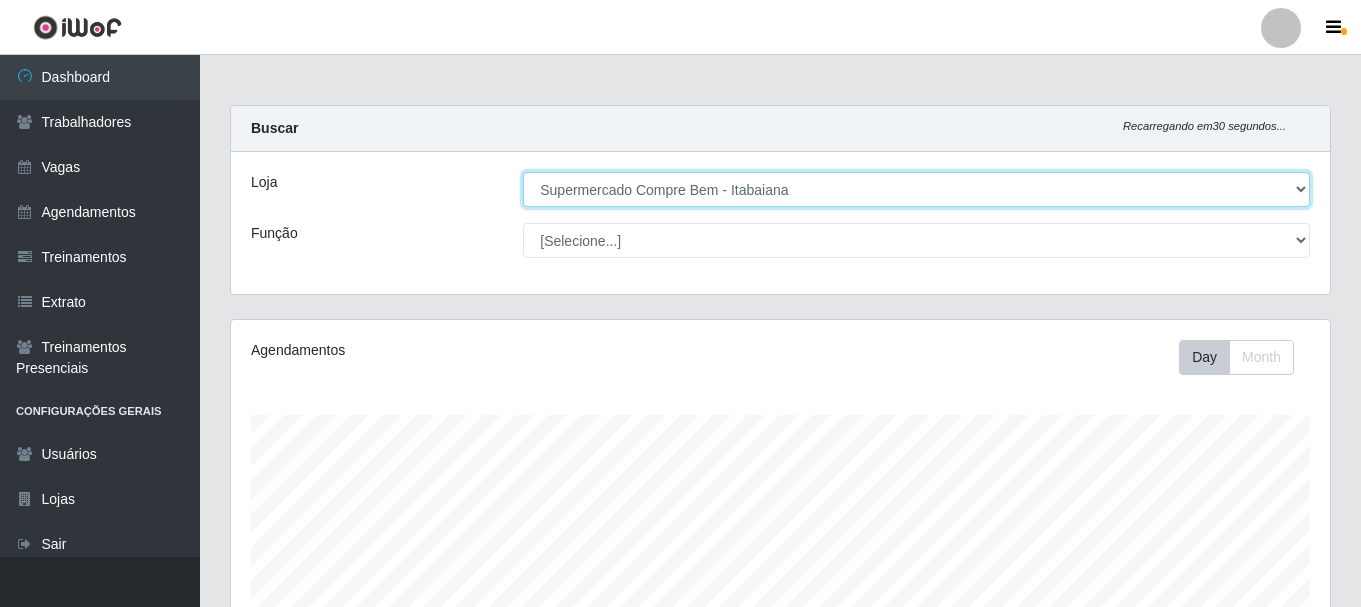 scroll, scrollTop: 999585, scrollLeft: 998901, axis: both 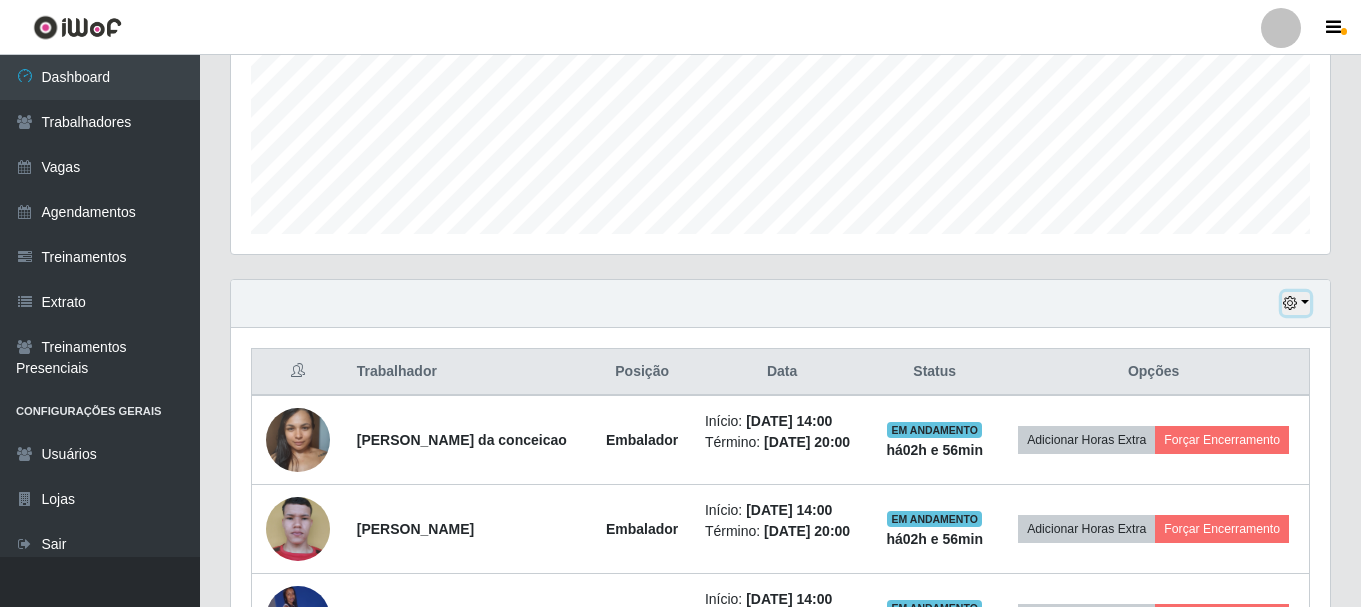 click at bounding box center [1290, 303] 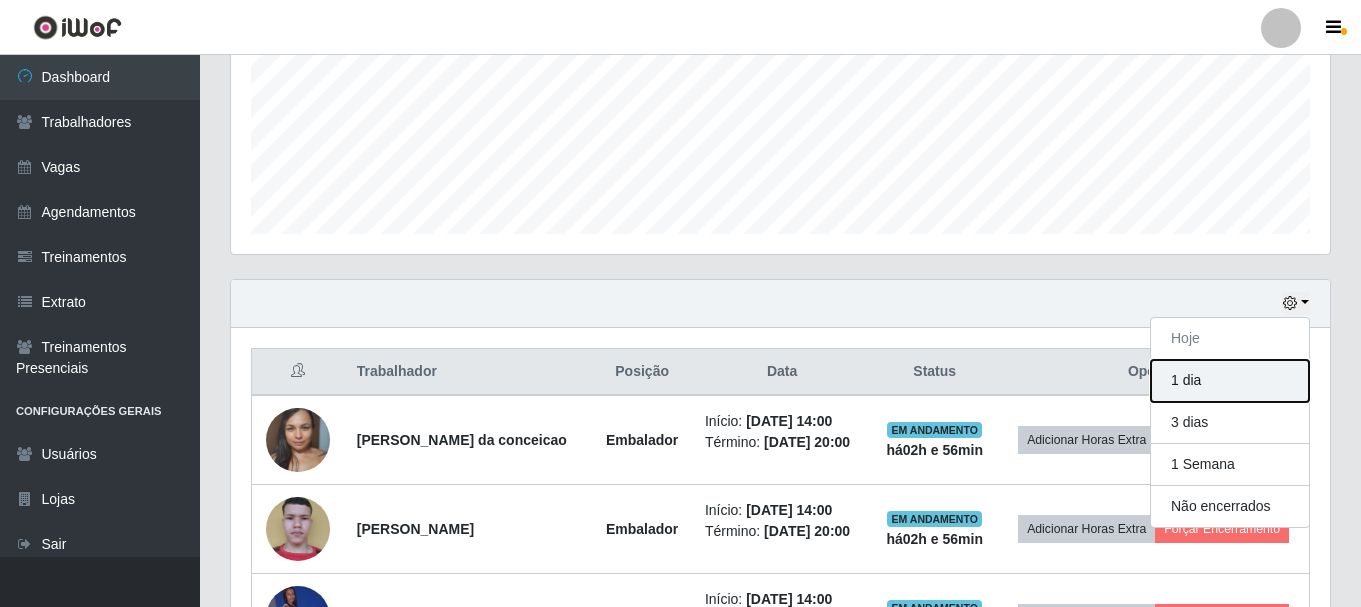 click on "1 dia" at bounding box center (1230, 381) 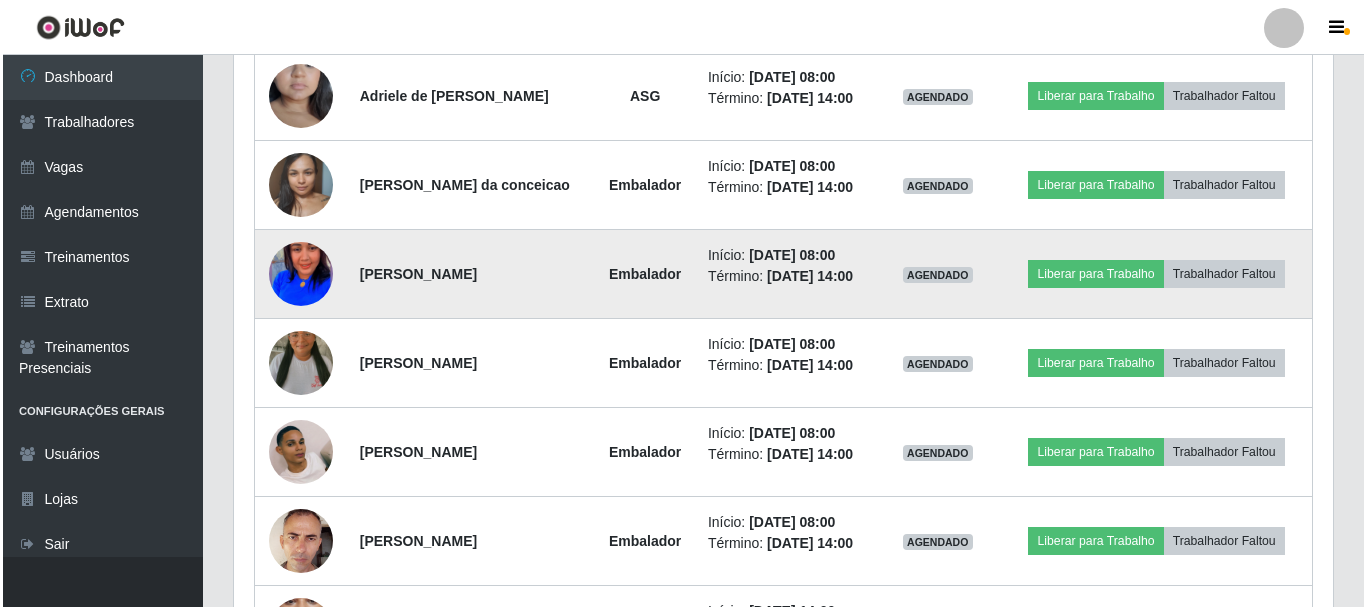 scroll, scrollTop: 1281, scrollLeft: 0, axis: vertical 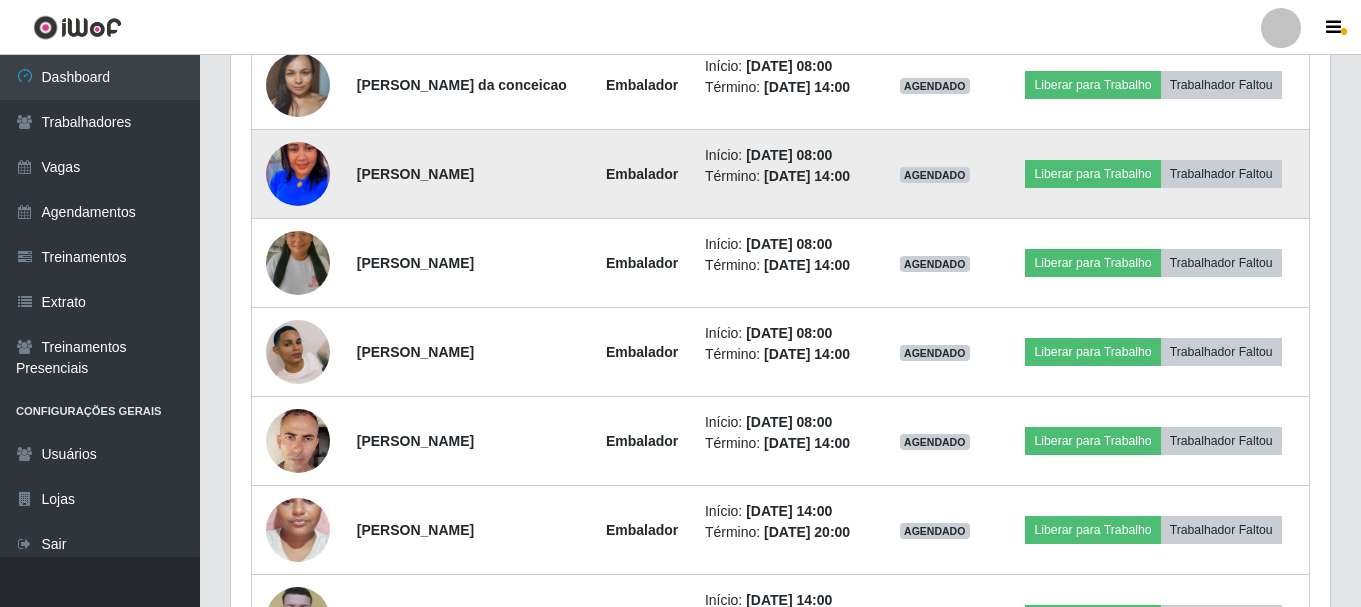 click at bounding box center (298, 174) 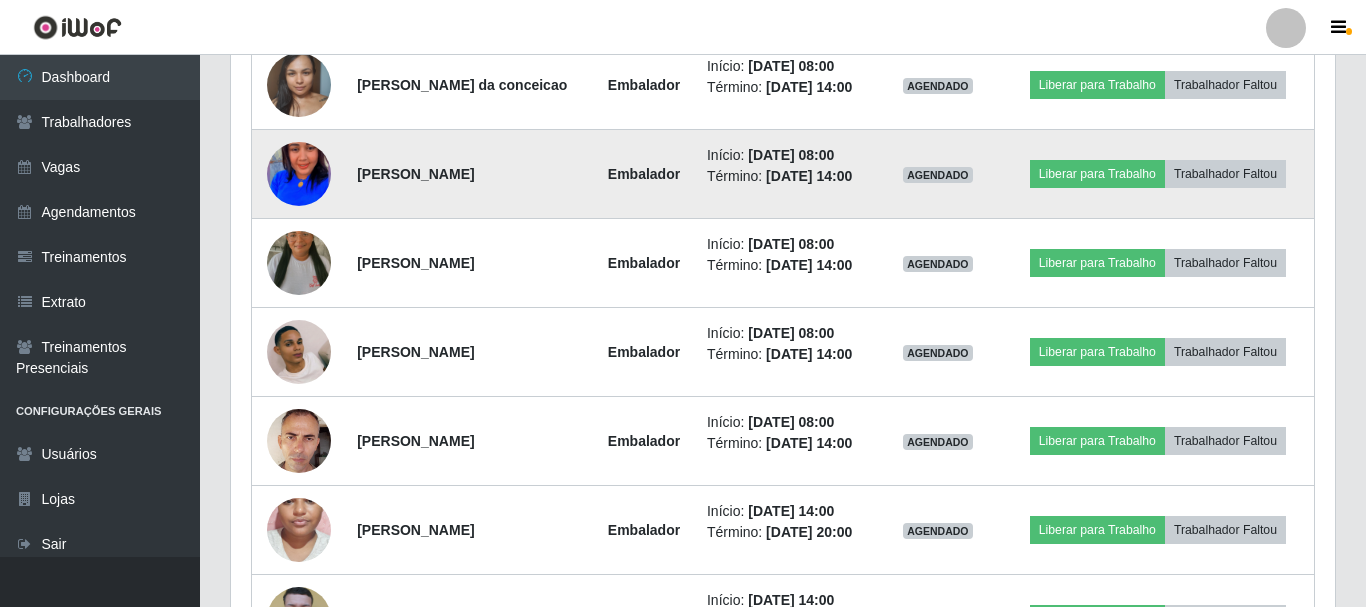 scroll, scrollTop: 999585, scrollLeft: 998911, axis: both 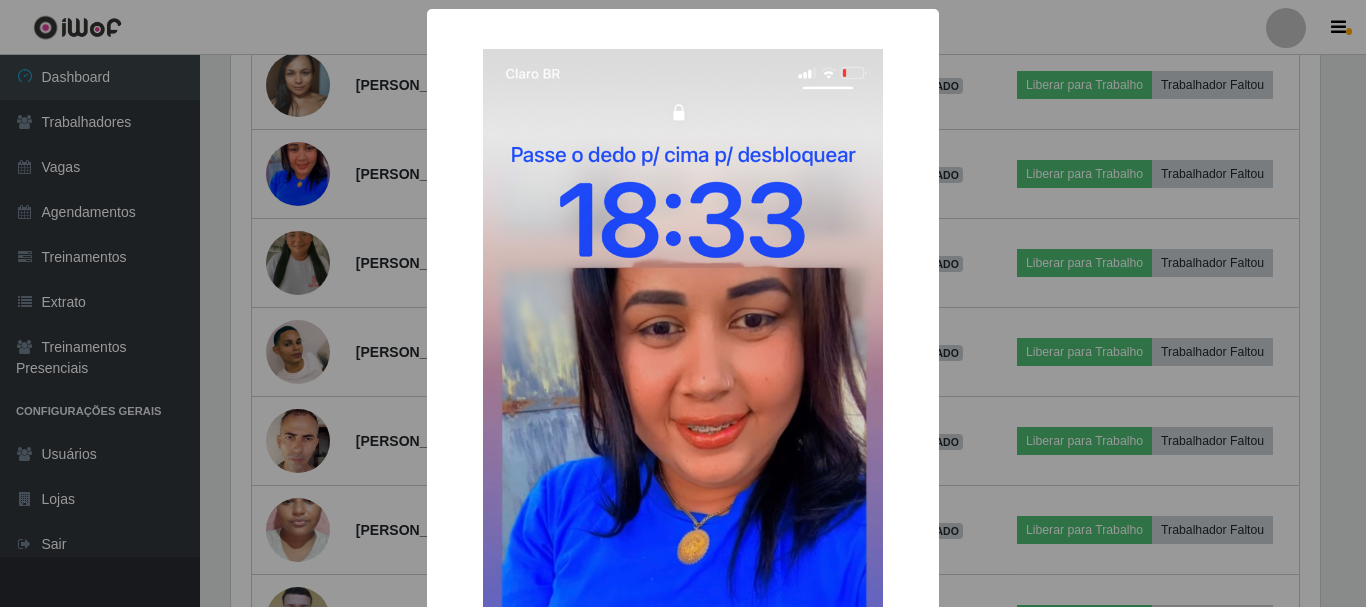 click on "× OK Cancel" at bounding box center [683, 303] 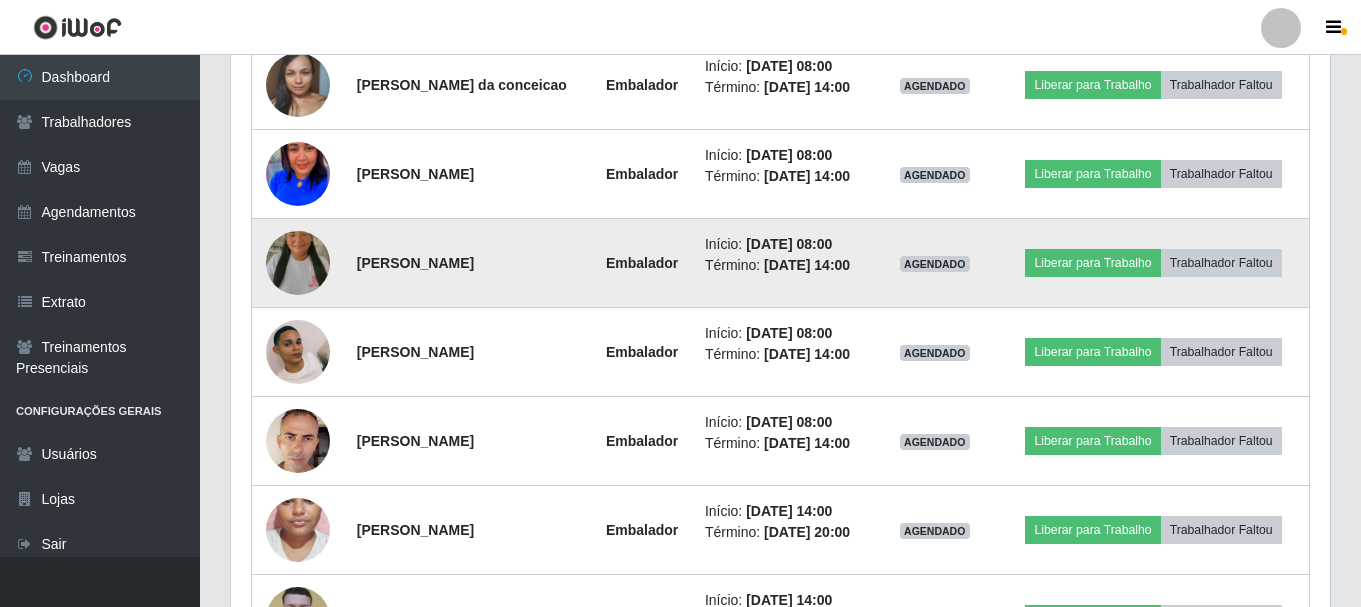 scroll, scrollTop: 999585, scrollLeft: 998901, axis: both 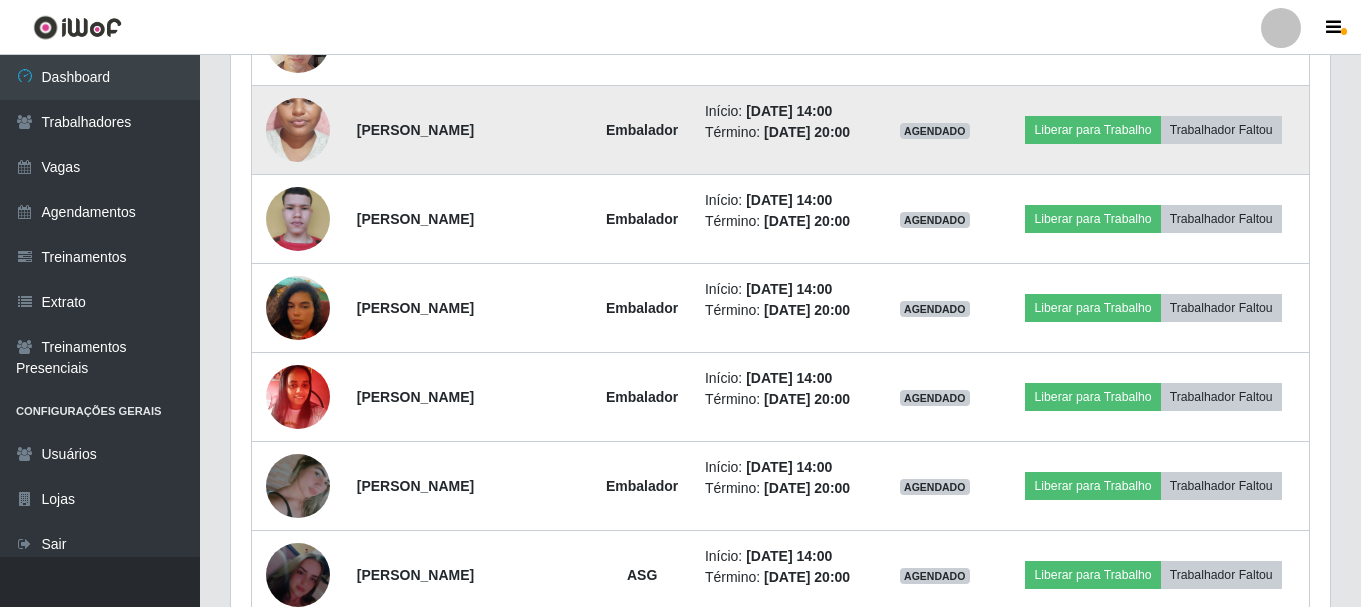 click at bounding box center [298, 130] 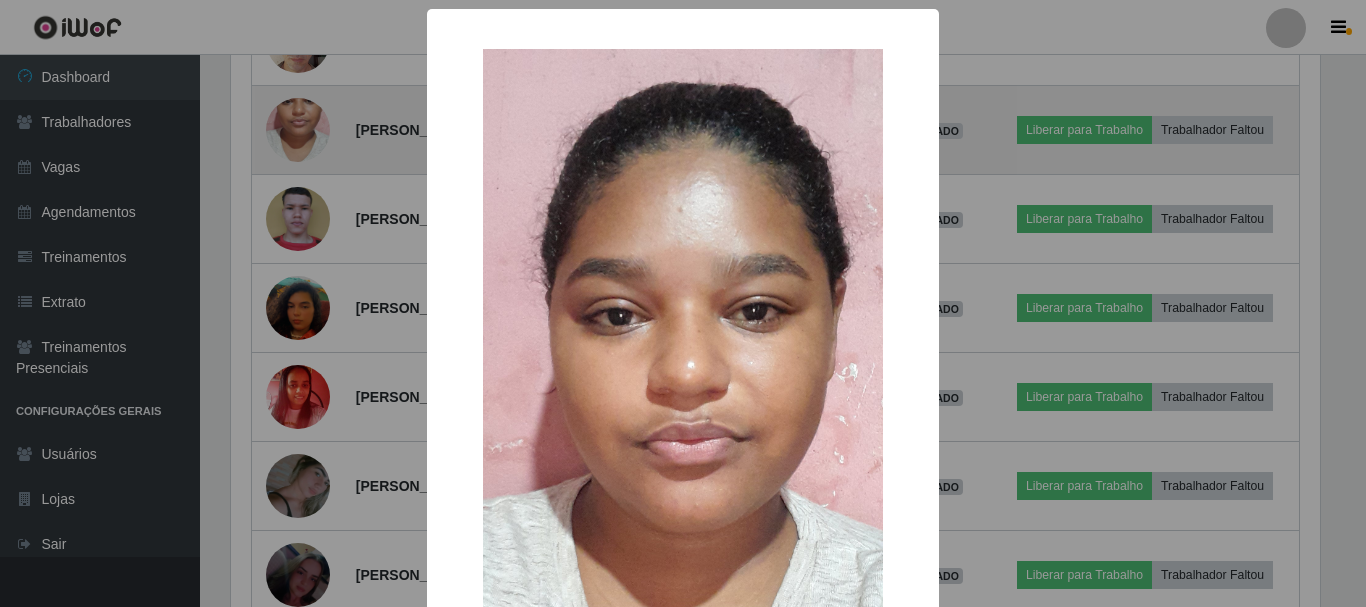 scroll, scrollTop: 999585, scrollLeft: 998911, axis: both 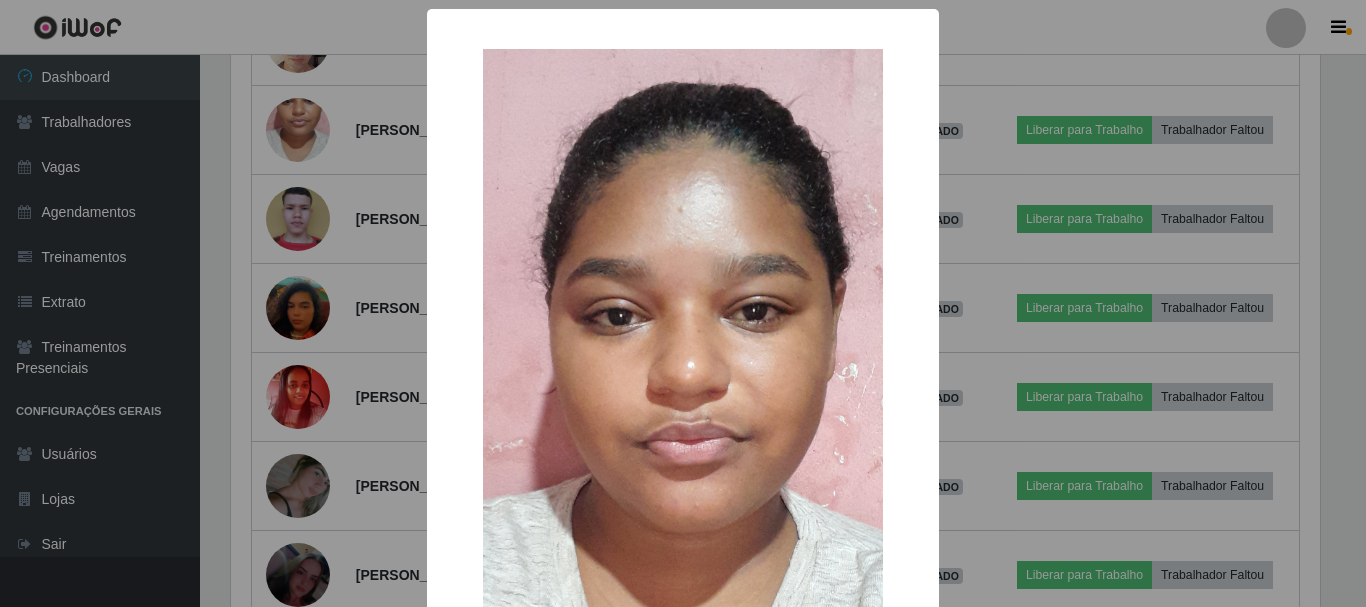 click on "× OK Cancel" at bounding box center [683, 303] 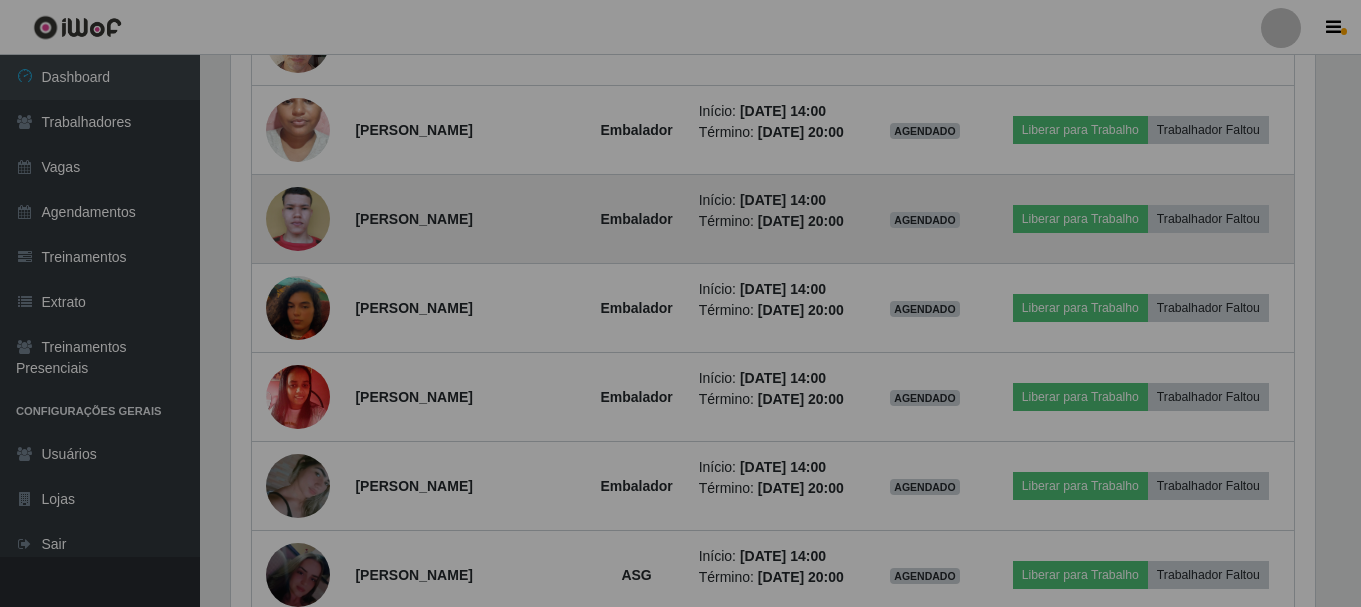 scroll, scrollTop: 999585, scrollLeft: 998901, axis: both 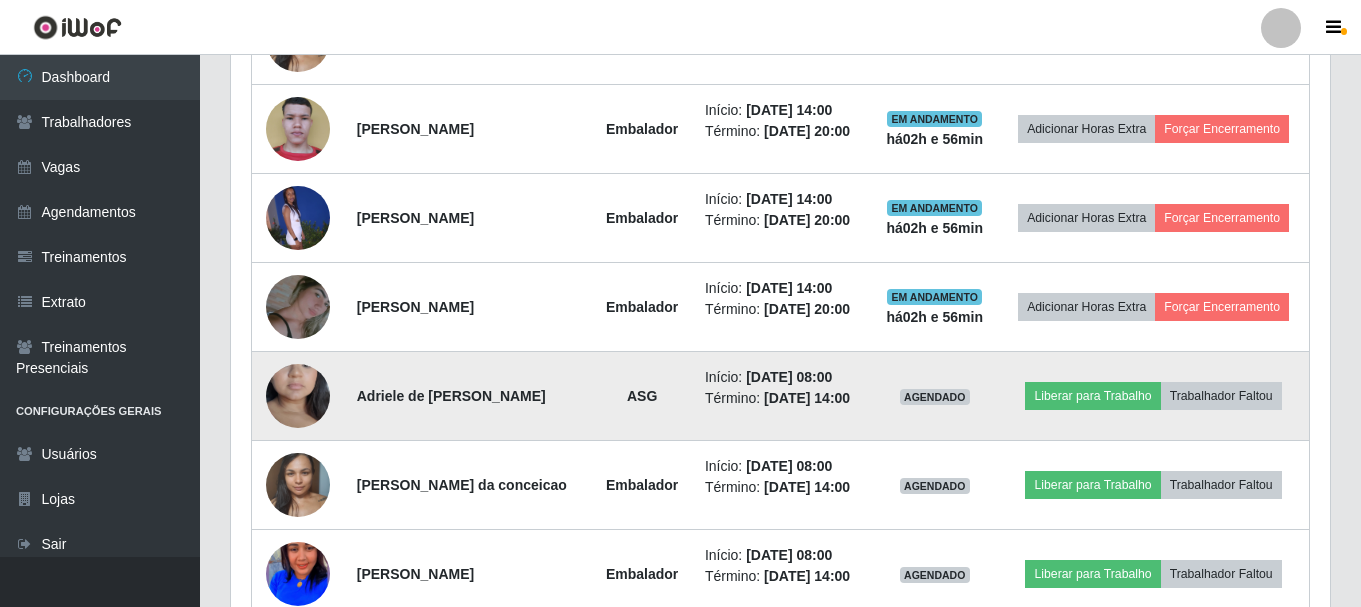 click at bounding box center (298, 396) 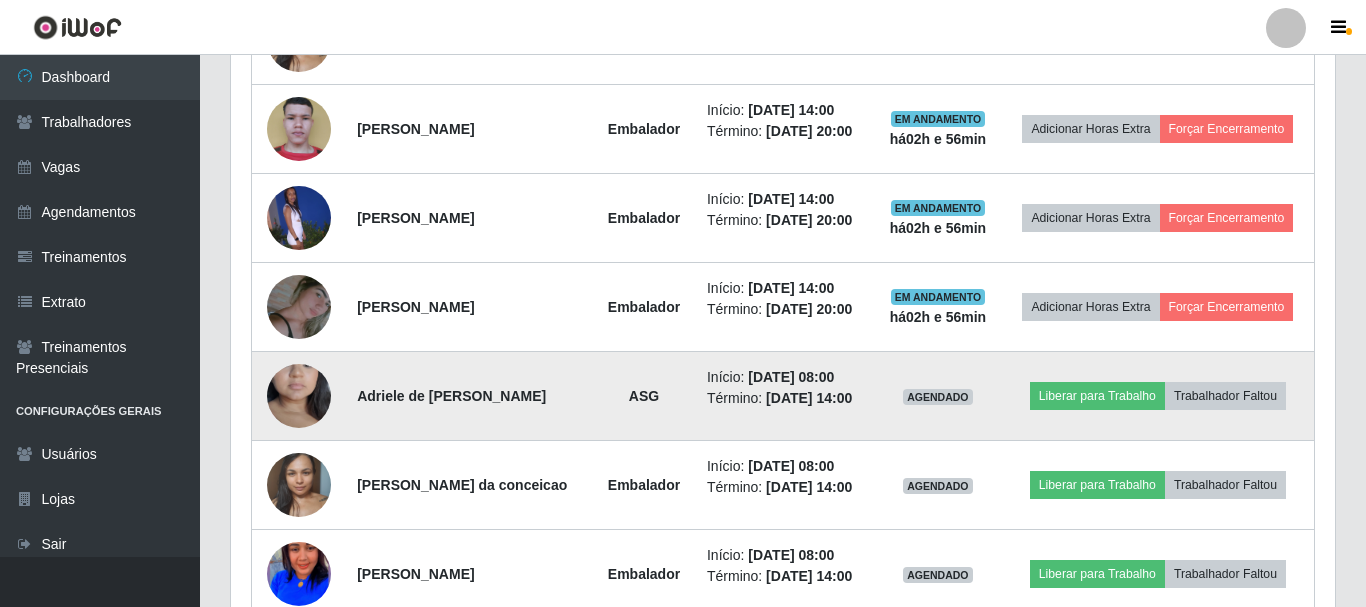 scroll, scrollTop: 999585, scrollLeft: 998911, axis: both 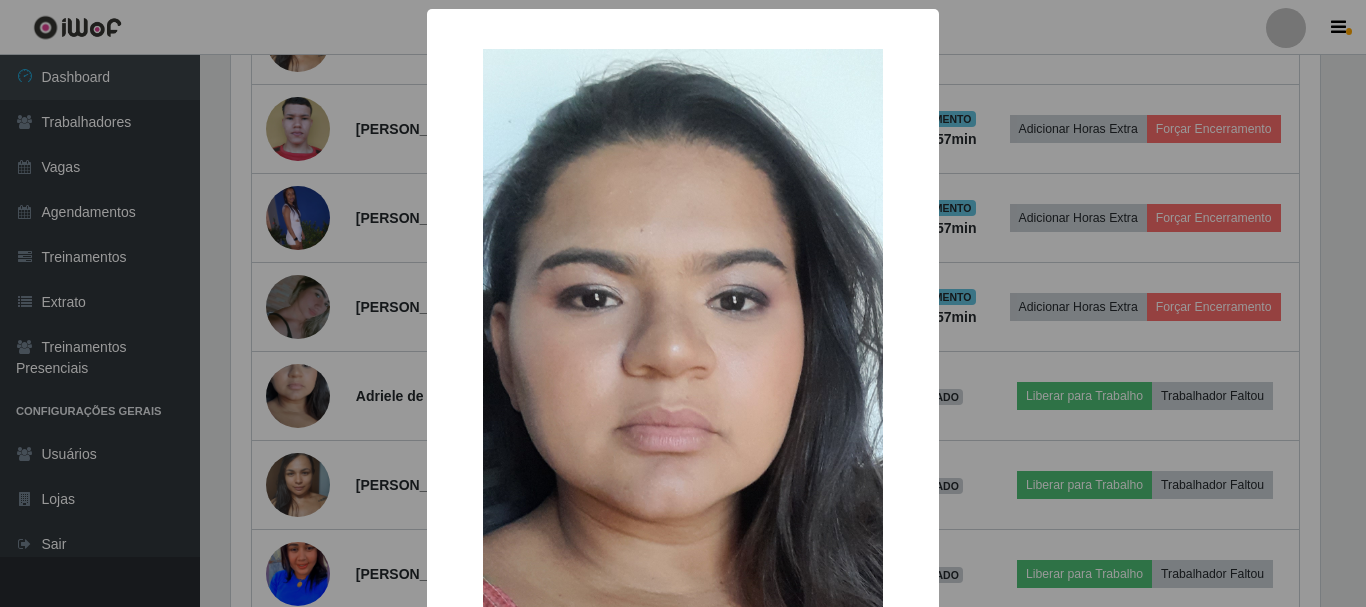 click on "× OK Cancel" at bounding box center (683, 303) 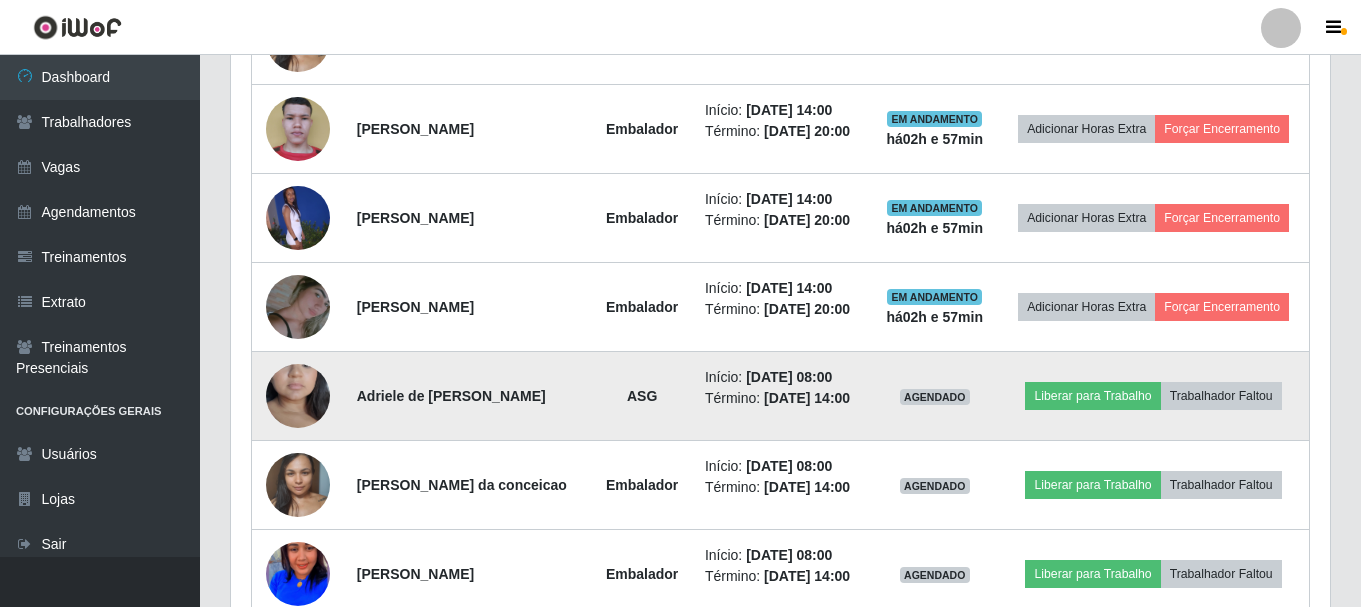 scroll, scrollTop: 999585, scrollLeft: 998901, axis: both 